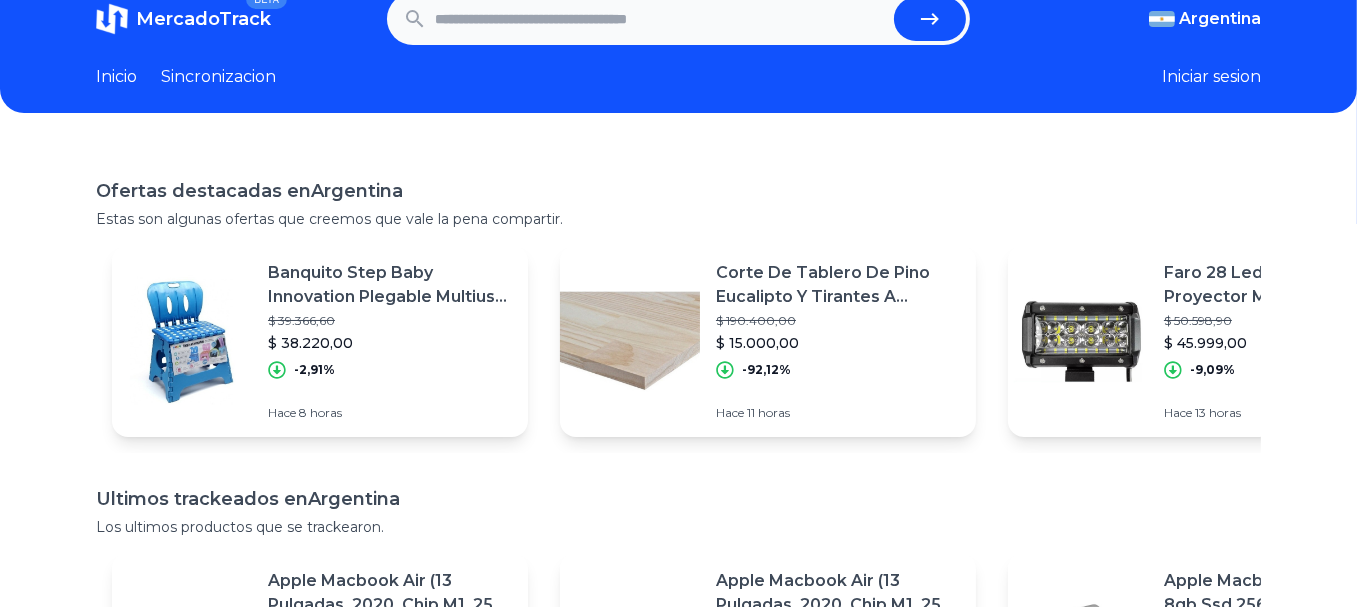 scroll, scrollTop: 0, scrollLeft: 0, axis: both 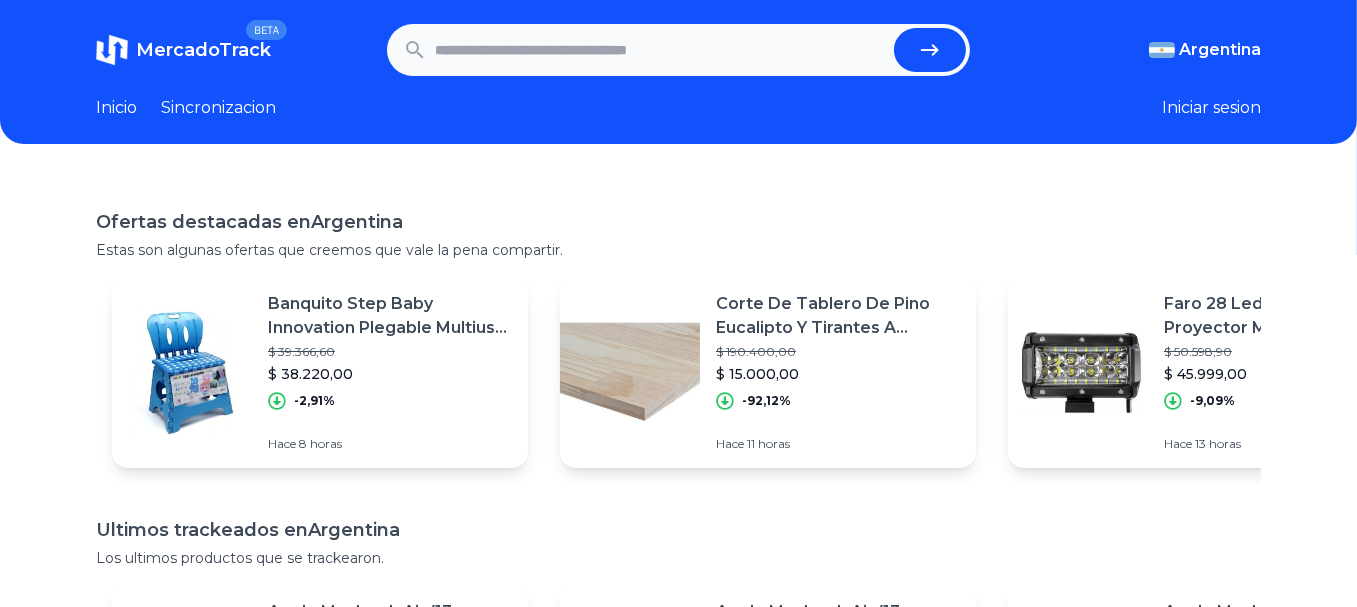 click at bounding box center [660, 50] 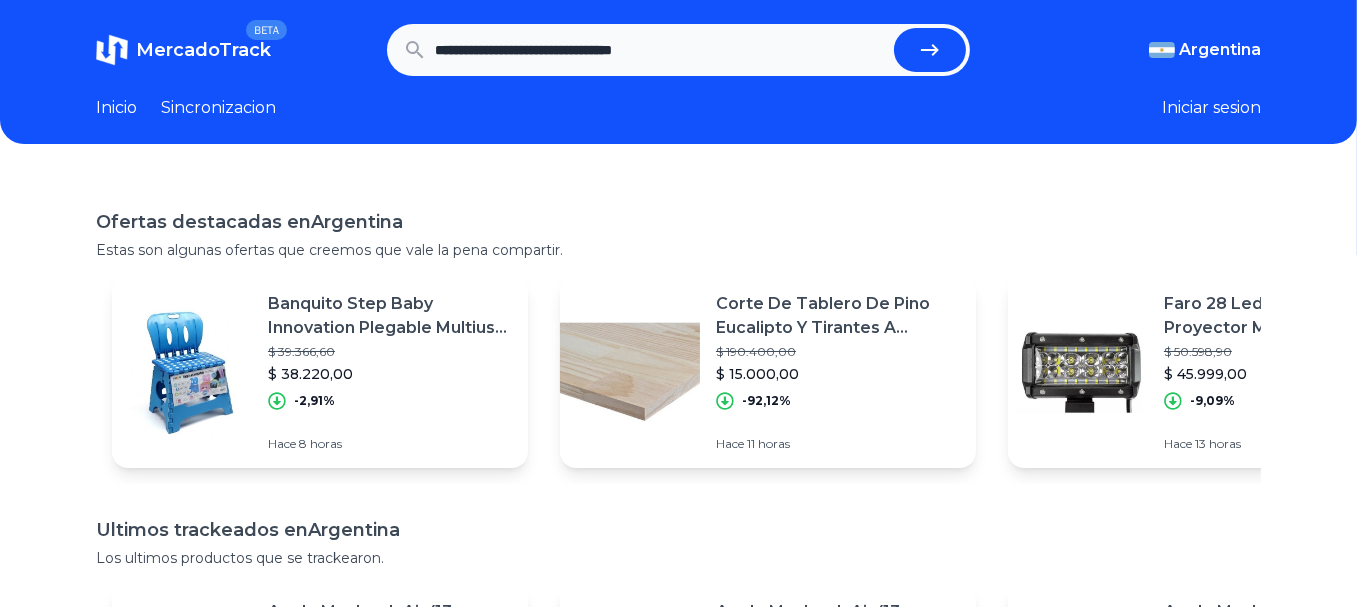 type on "**********" 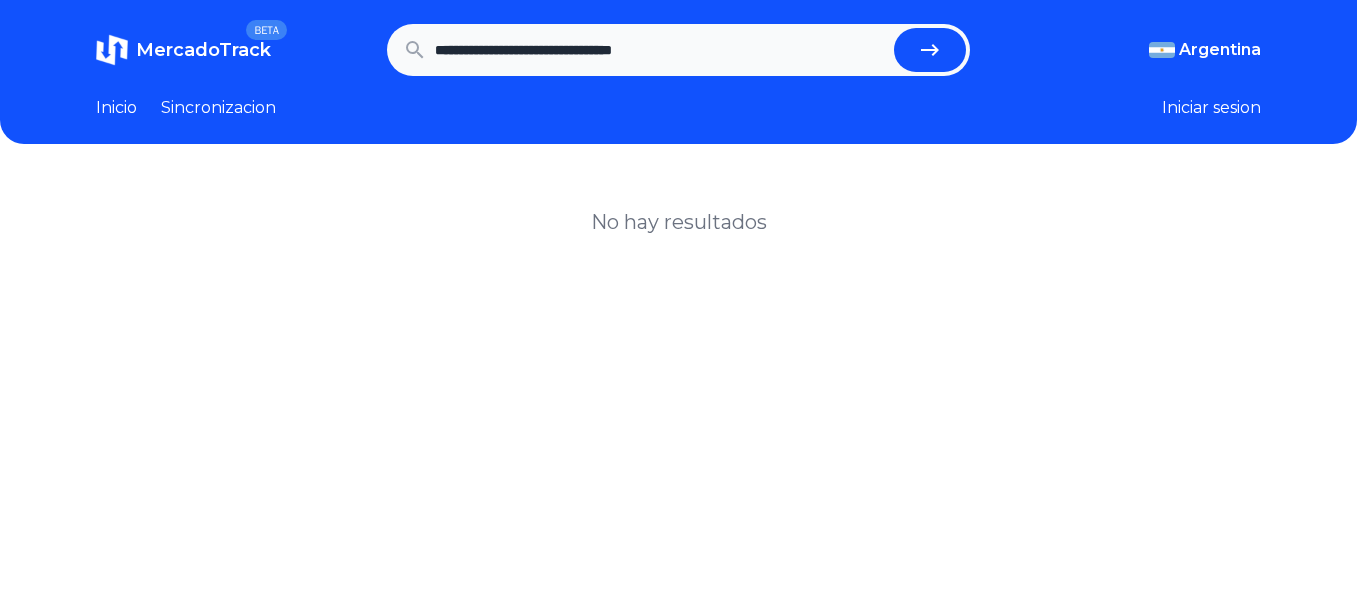 scroll, scrollTop: 0, scrollLeft: 0, axis: both 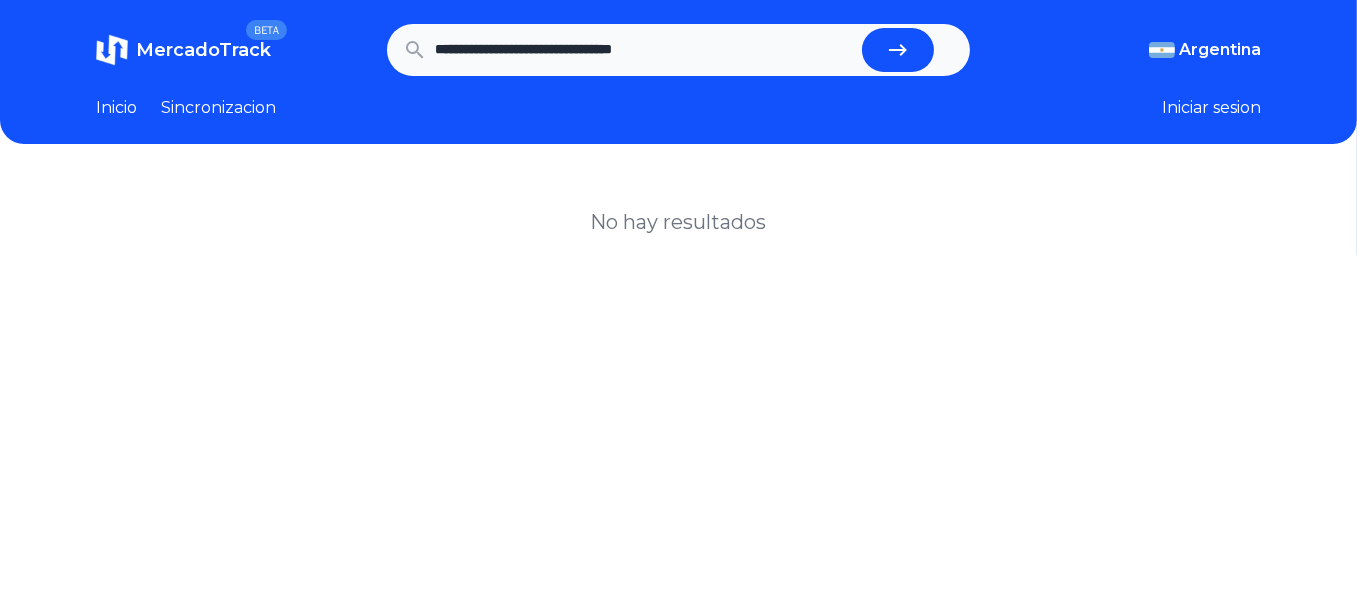drag, startPoint x: 447, startPoint y: 61, endPoint x: 197, endPoint y: 61, distance: 250 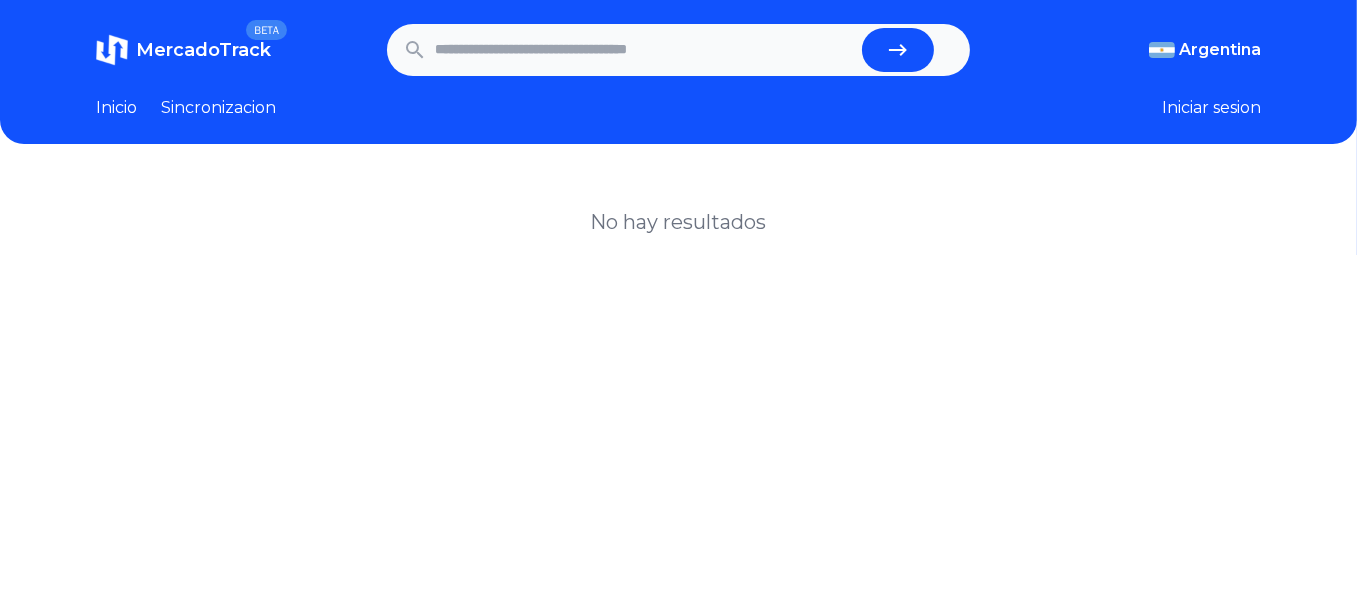scroll, scrollTop: 0, scrollLeft: 0, axis: both 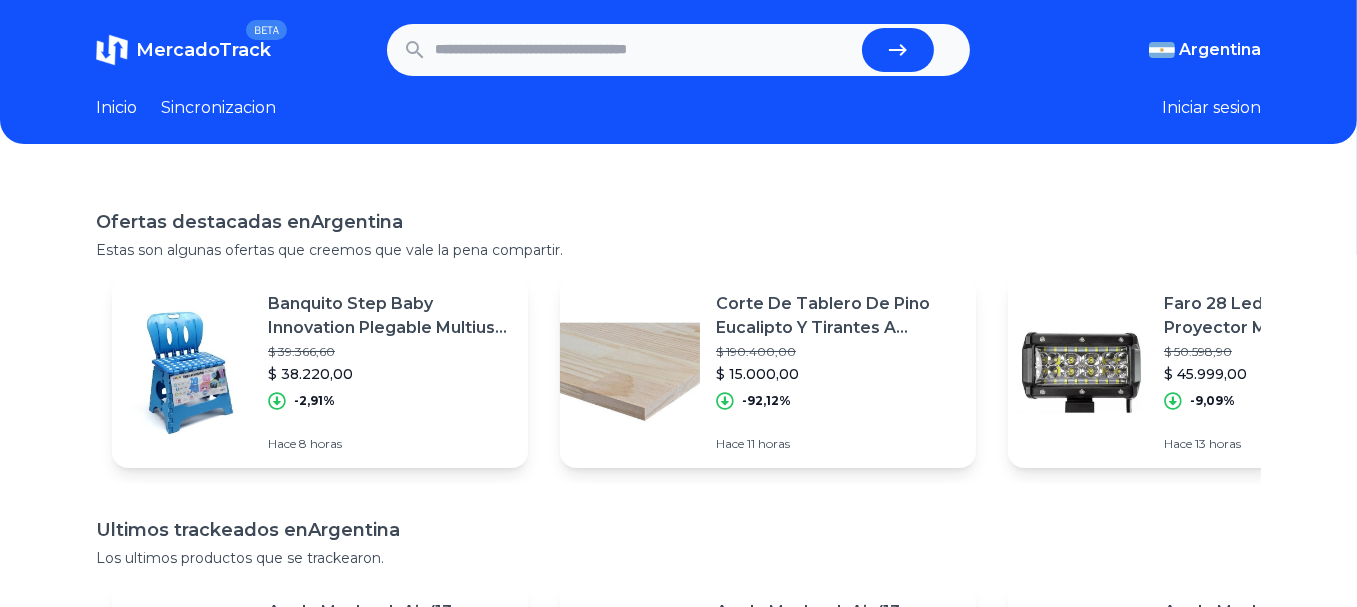click on "Sincronizacion" at bounding box center [218, 108] 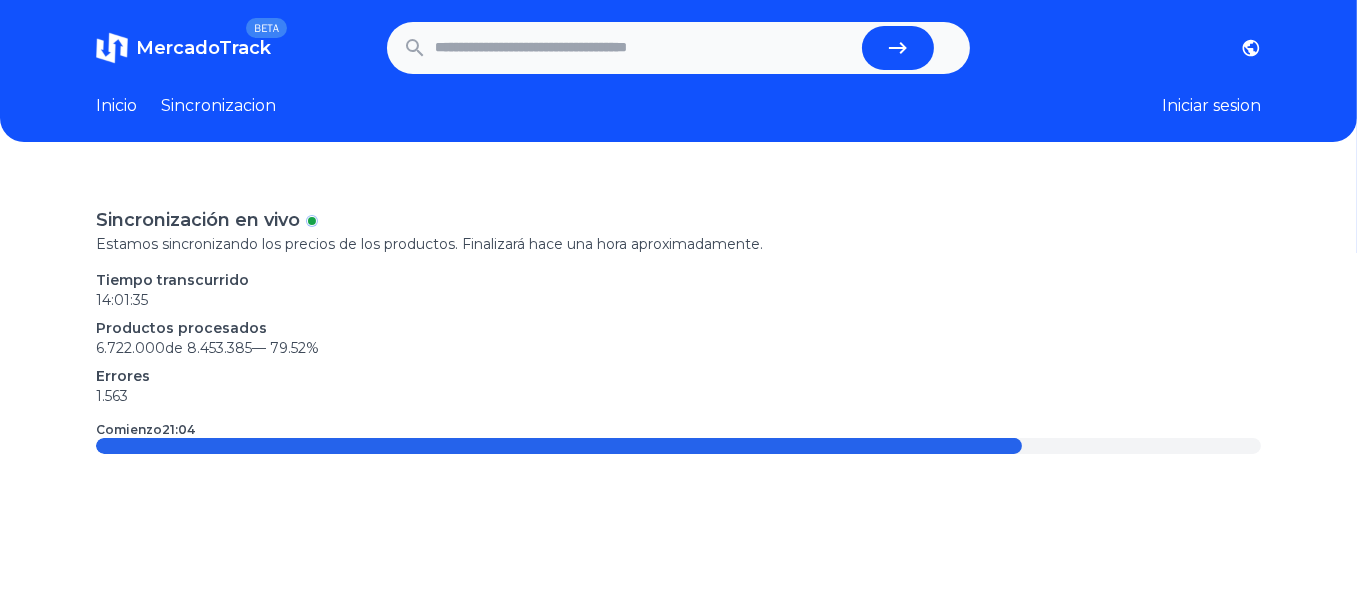 scroll, scrollTop: 0, scrollLeft: 0, axis: both 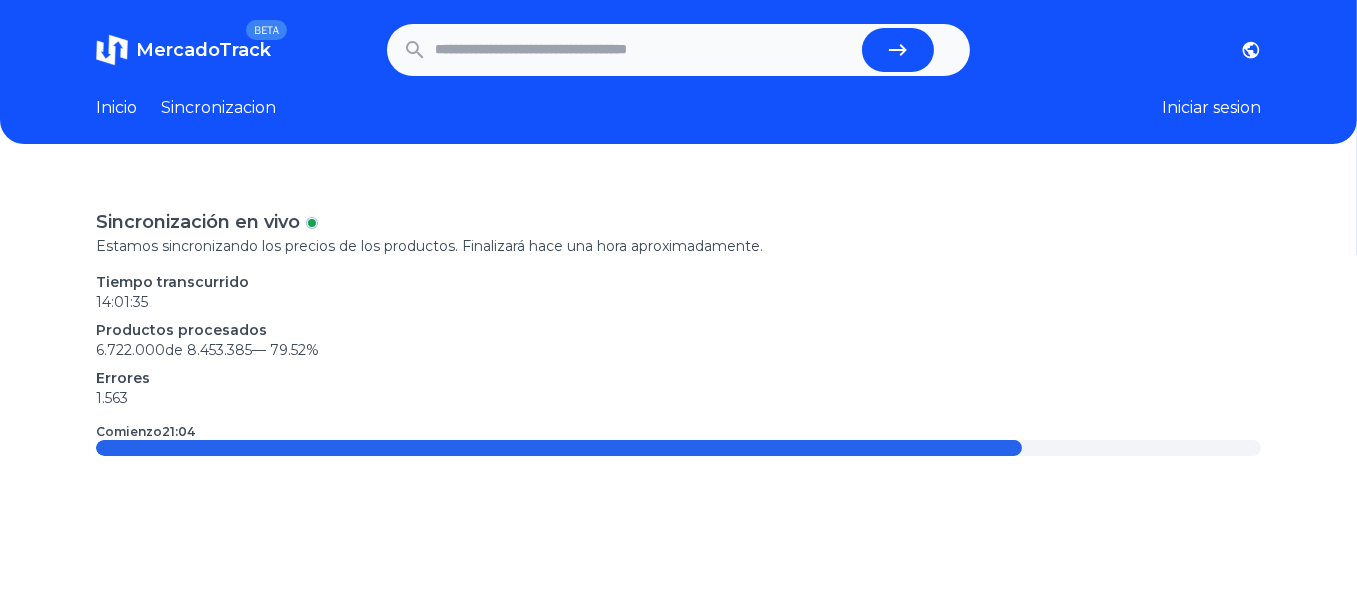 click on "MercadoTrack" at bounding box center [203, 50] 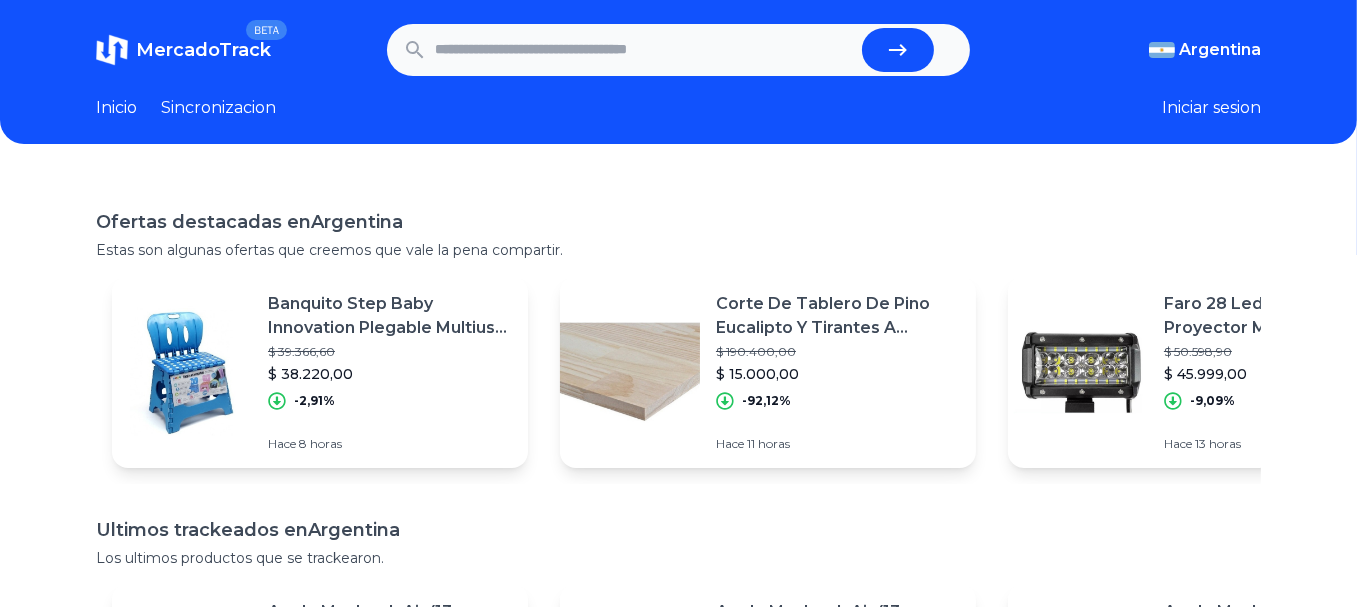 click on "Inicio" at bounding box center (116, 108) 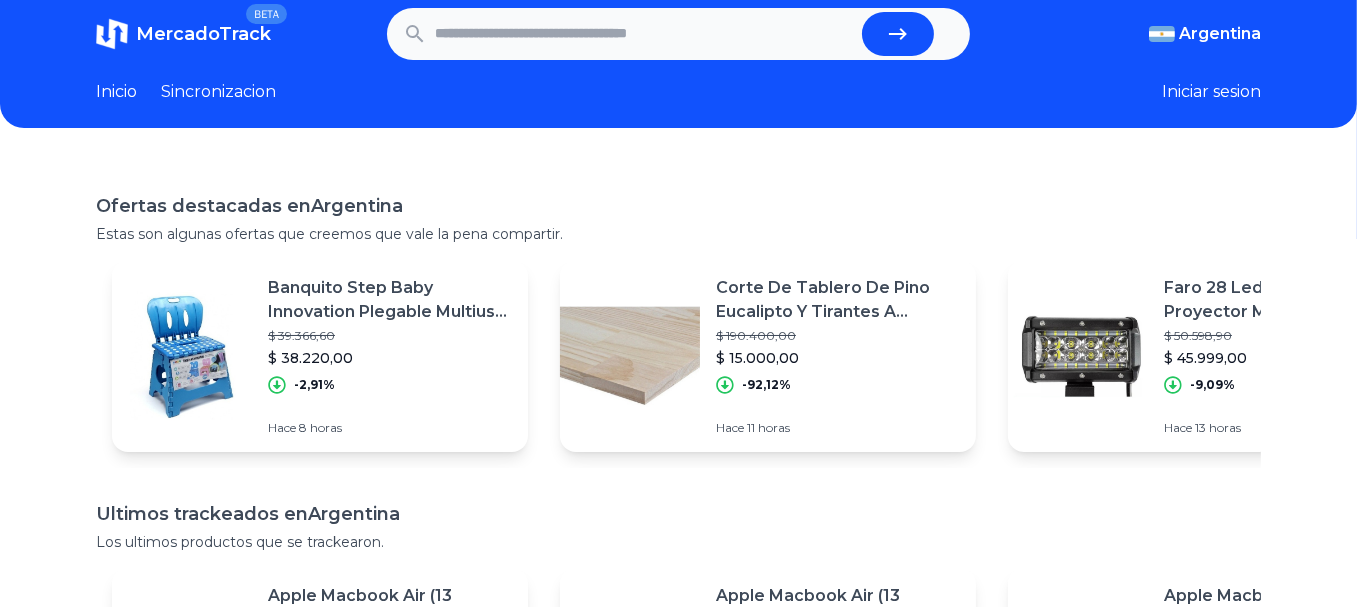 scroll, scrollTop: 0, scrollLeft: 0, axis: both 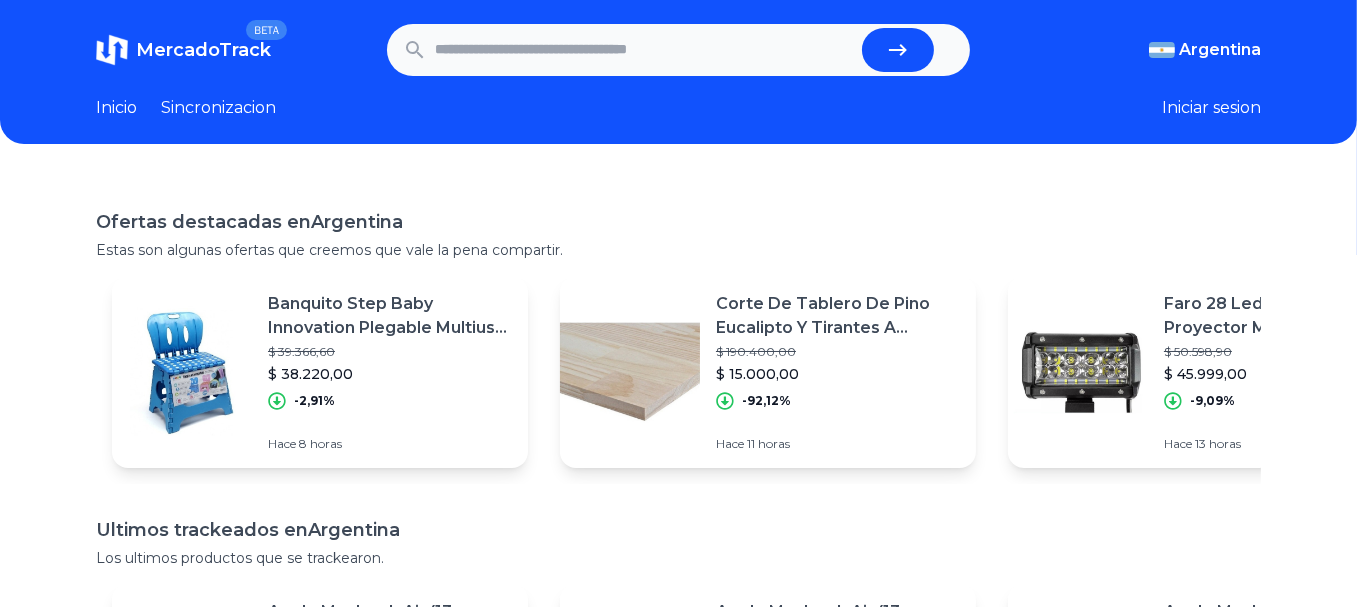 click at bounding box center [644, 49] 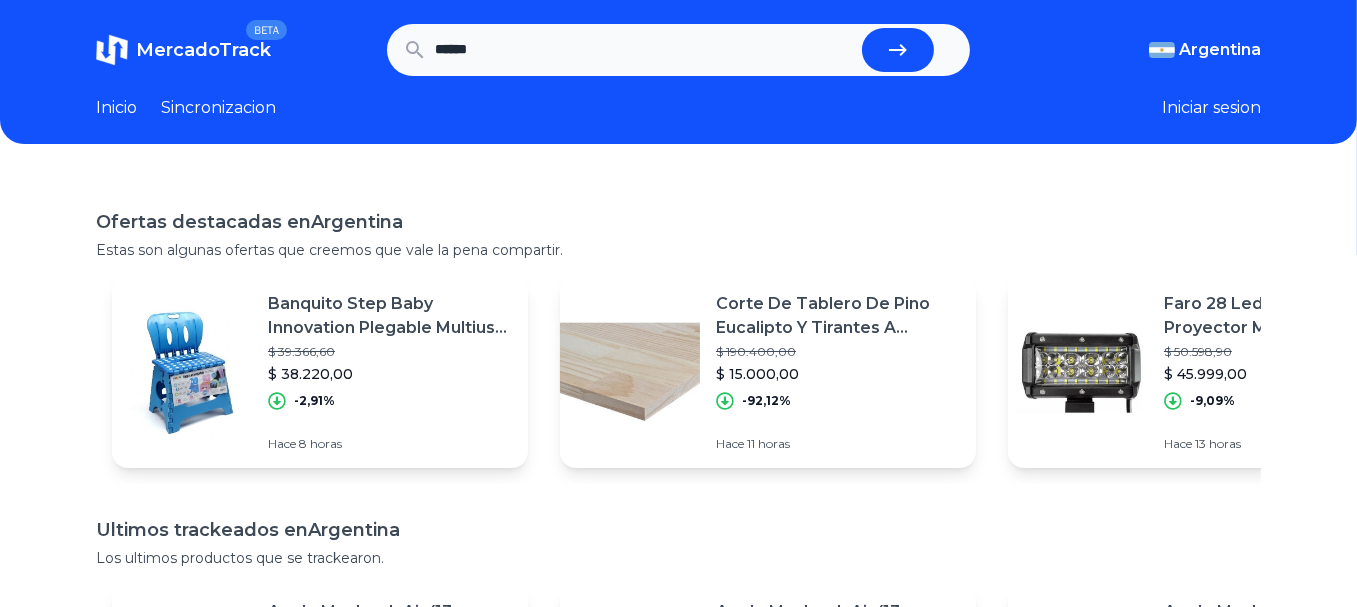type on "******" 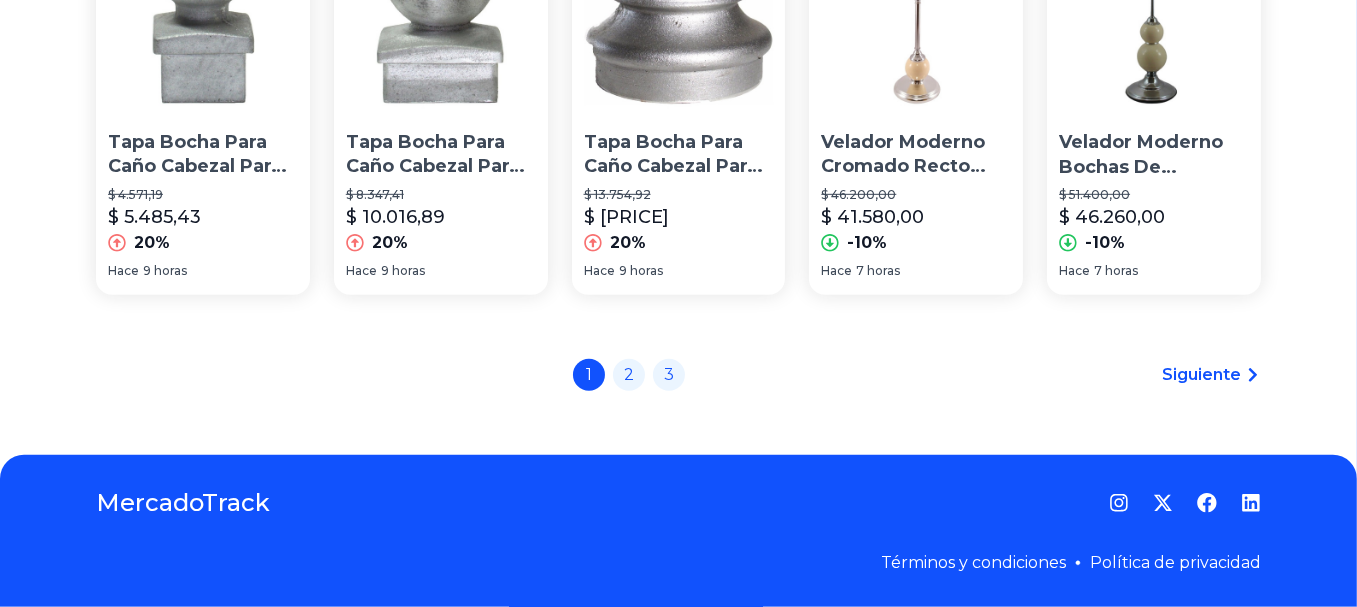 scroll, scrollTop: 1854, scrollLeft: 0, axis: vertical 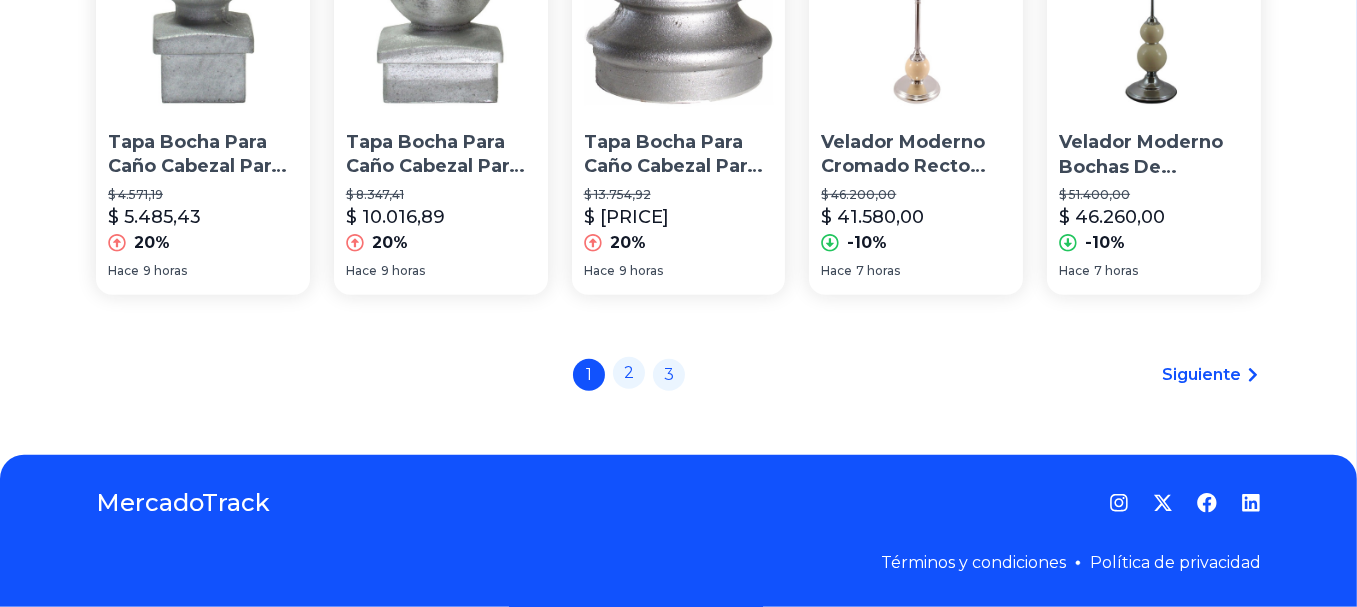 click on "2" at bounding box center [629, 373] 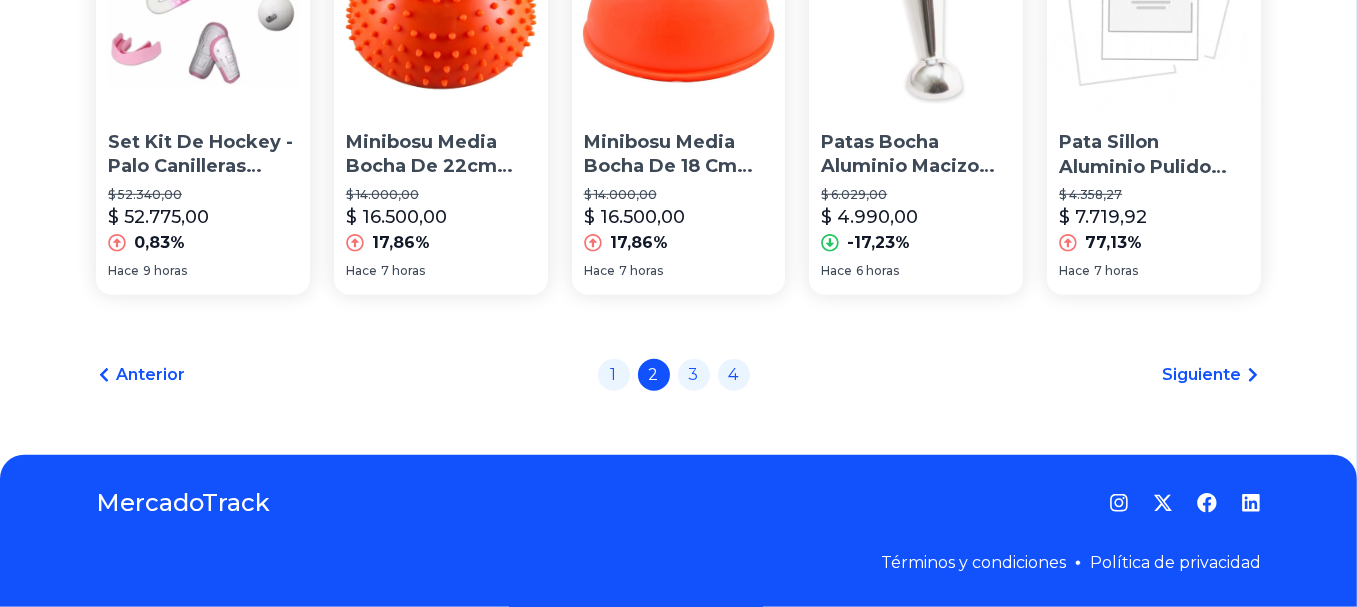 scroll, scrollTop: 1855, scrollLeft: 0, axis: vertical 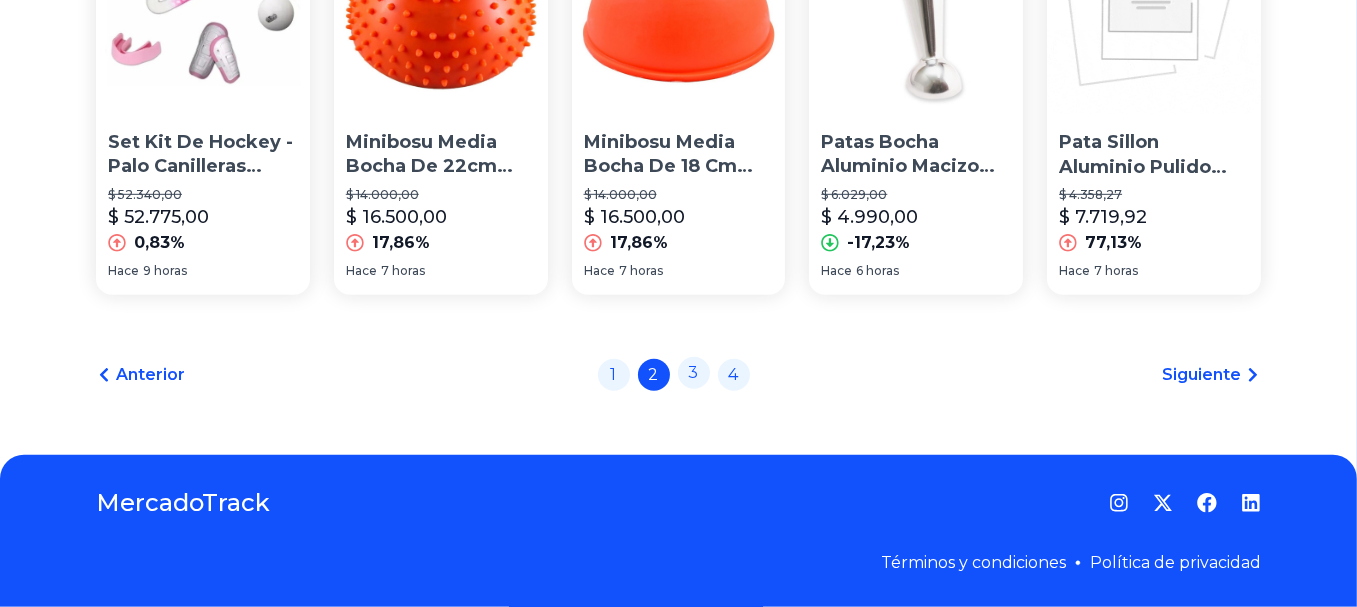 click on "3" at bounding box center (694, 373) 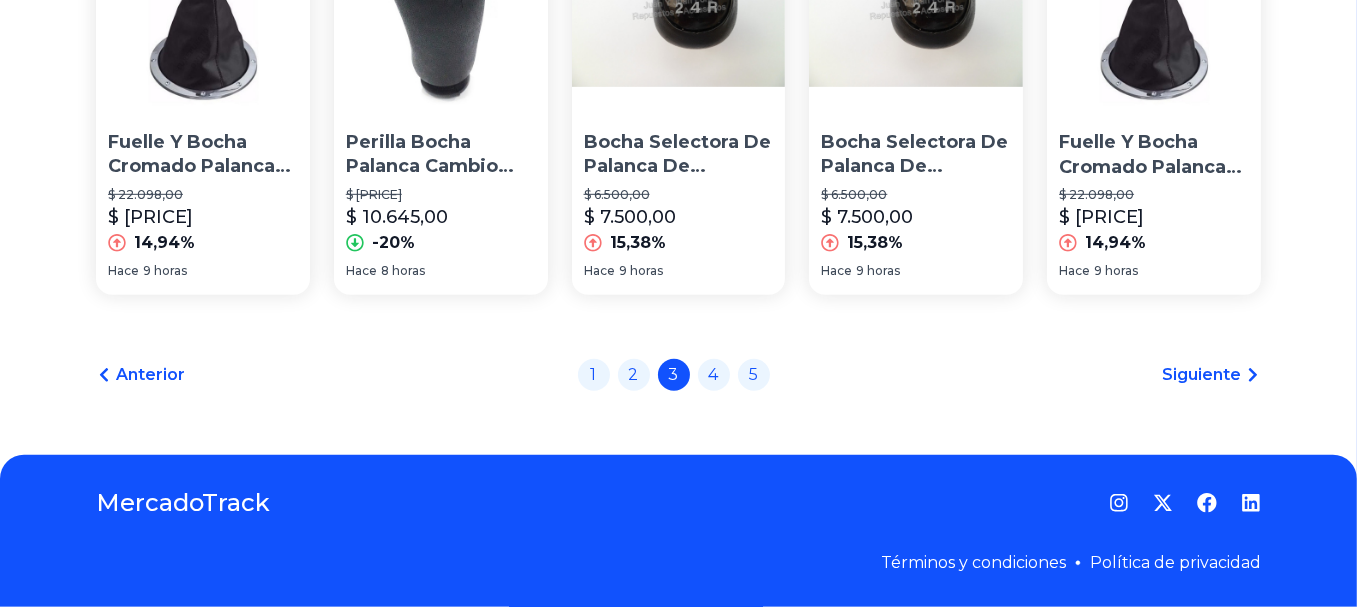 scroll, scrollTop: 1850, scrollLeft: 0, axis: vertical 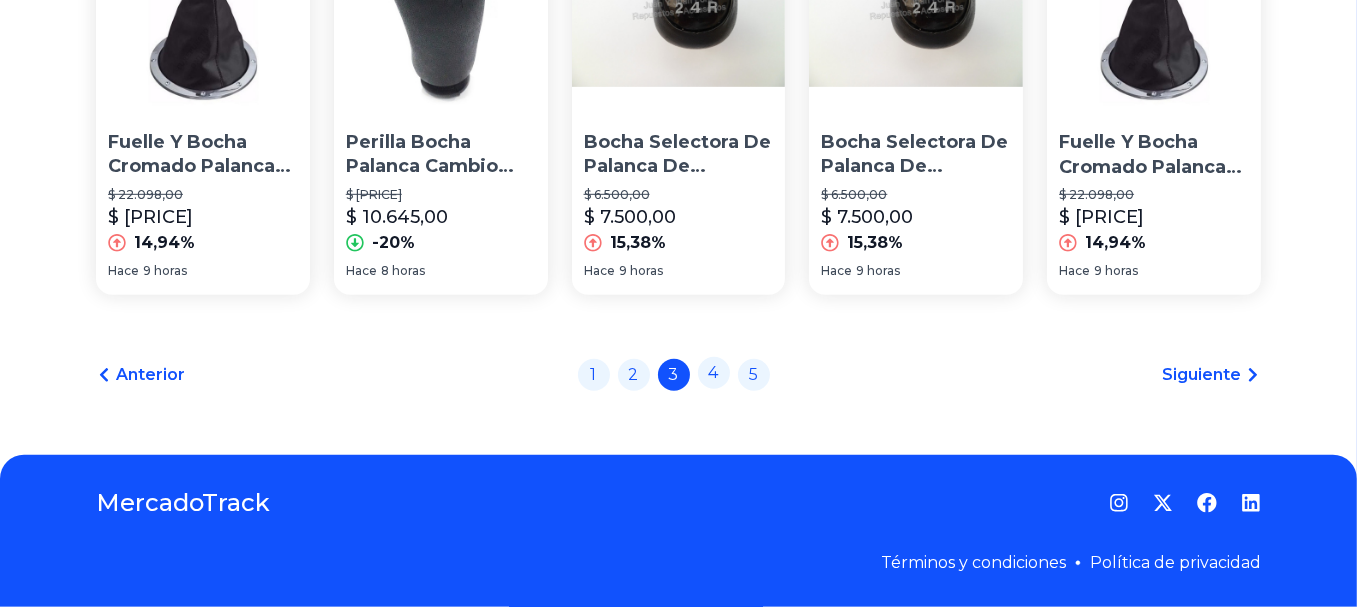 click on "4" at bounding box center [714, 373] 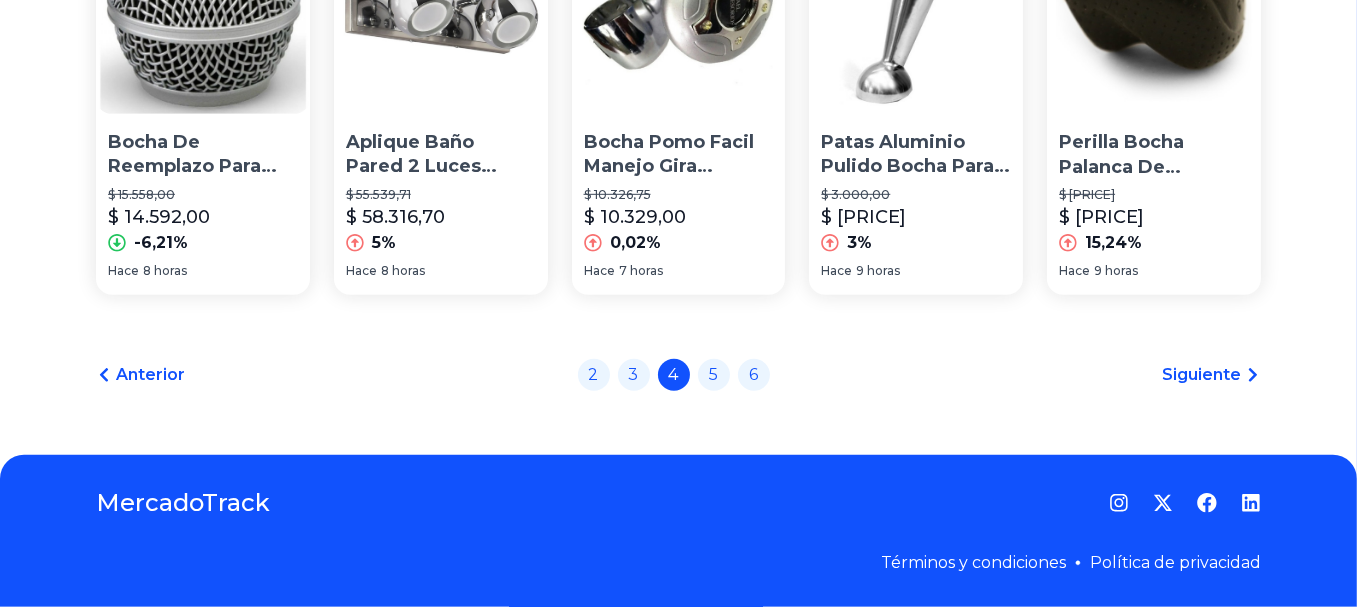scroll, scrollTop: 1850, scrollLeft: 0, axis: vertical 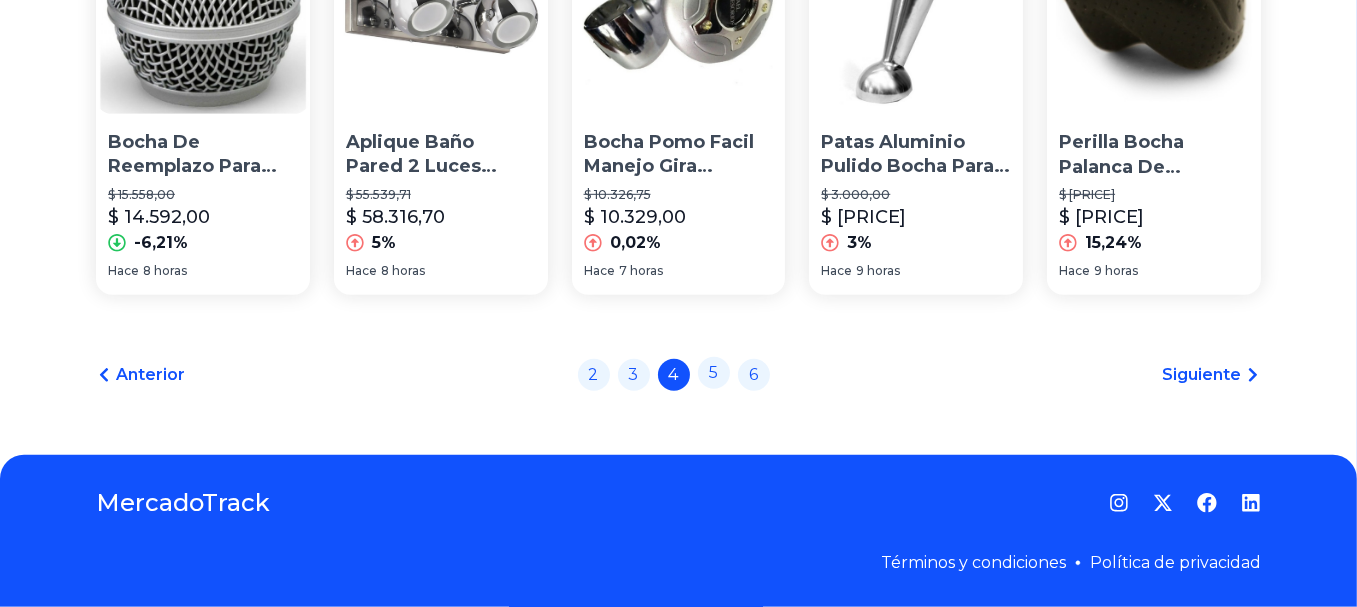 click on "5" at bounding box center [714, 373] 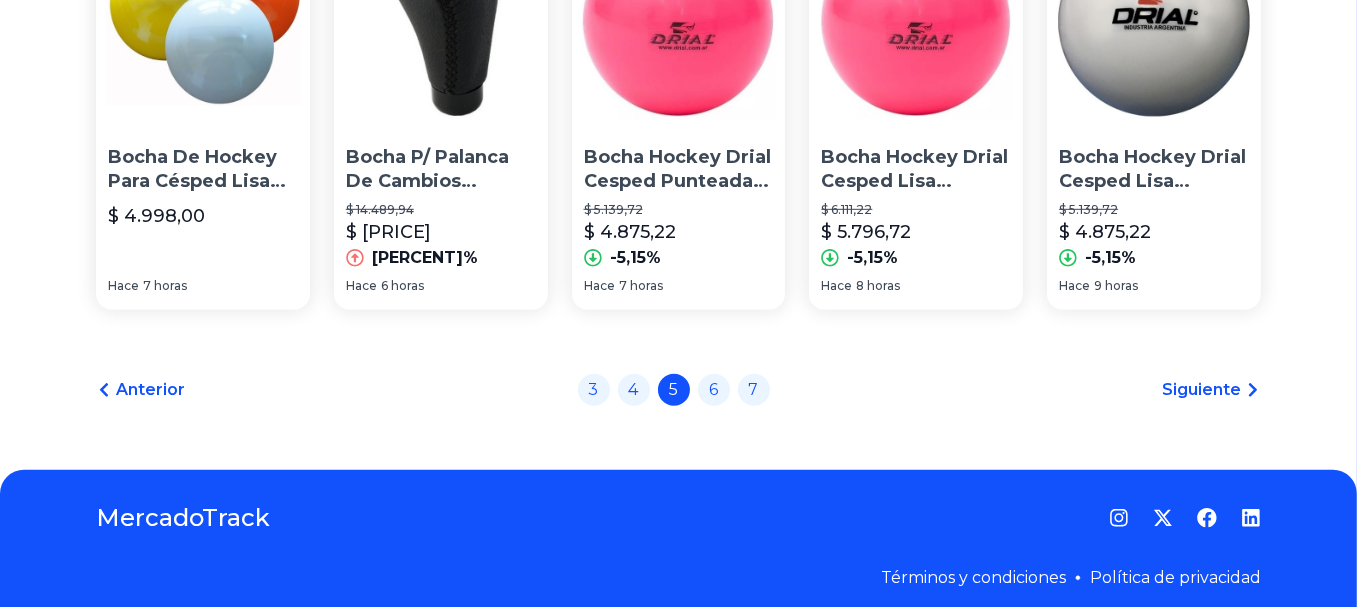 scroll, scrollTop: 1800, scrollLeft: 0, axis: vertical 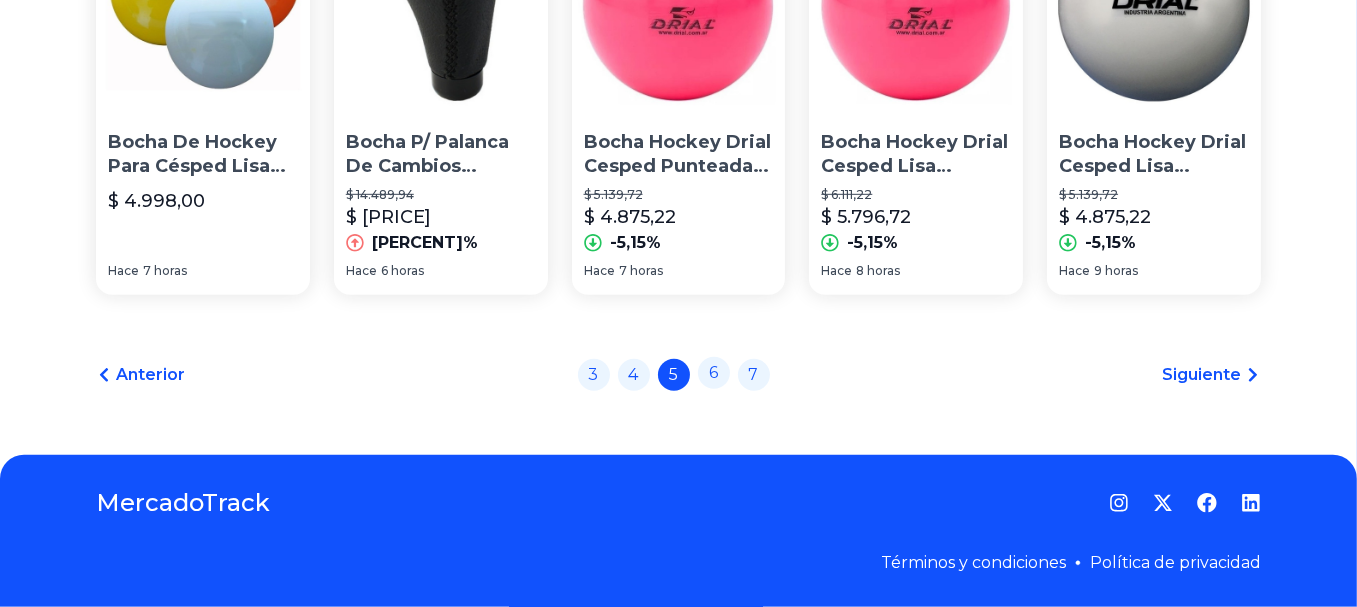click on "6" at bounding box center [714, 373] 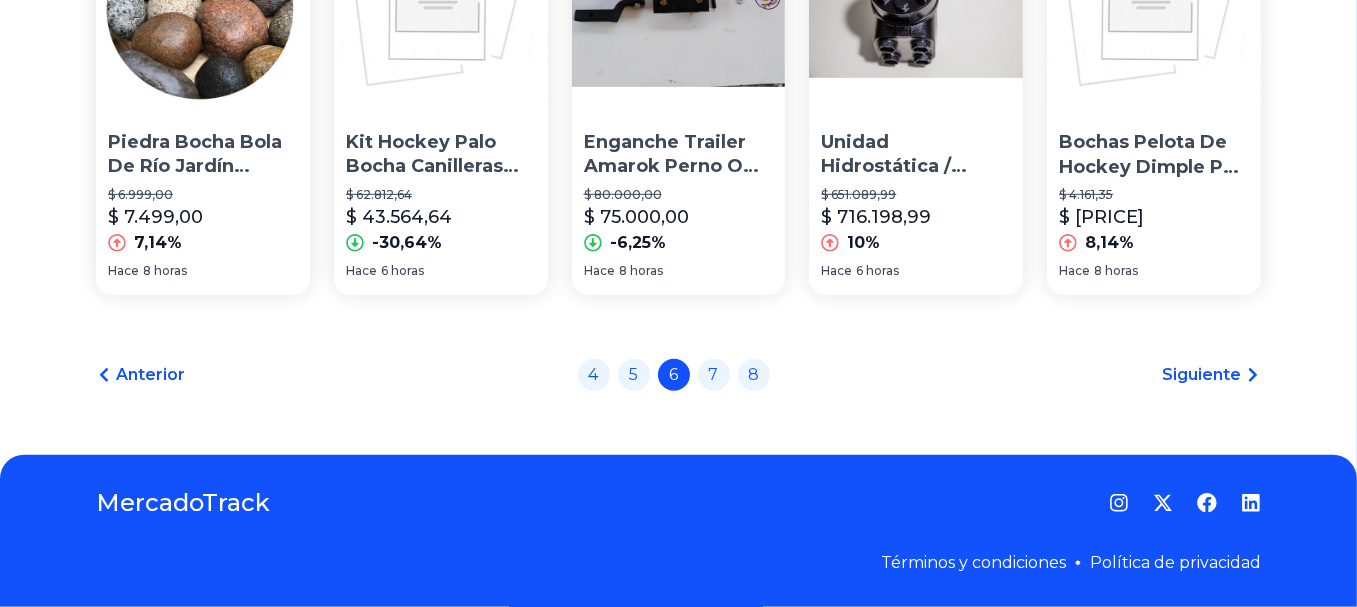 scroll, scrollTop: 1855, scrollLeft: 0, axis: vertical 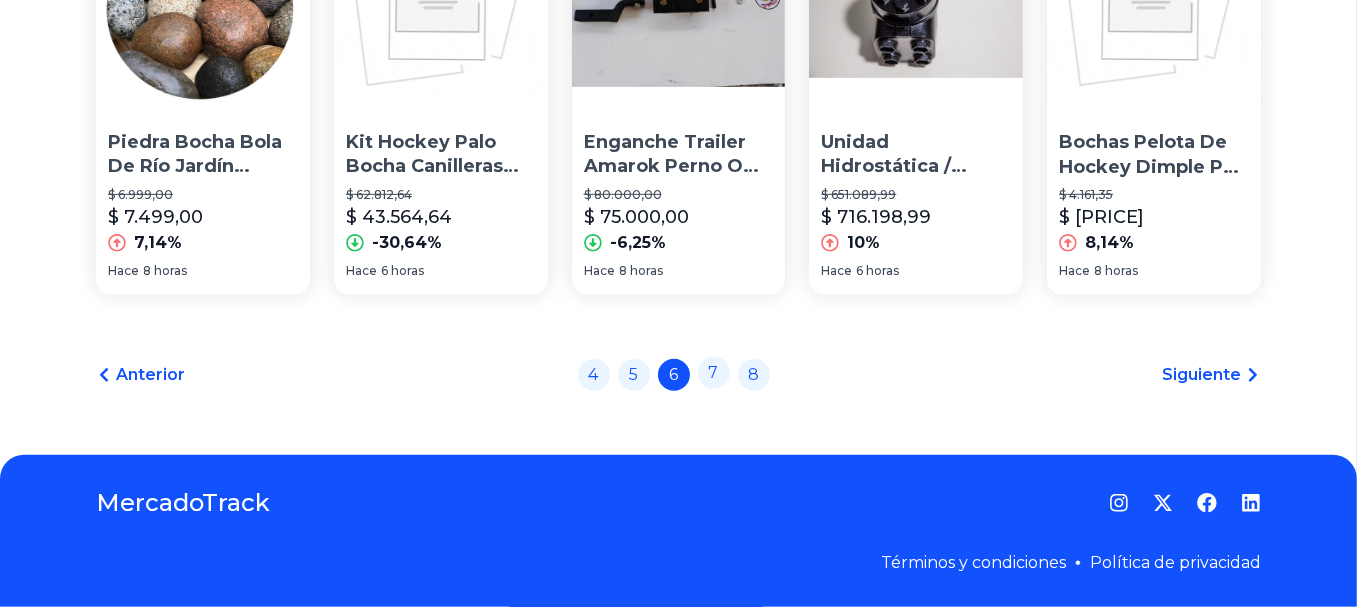 click on "7" at bounding box center [714, 373] 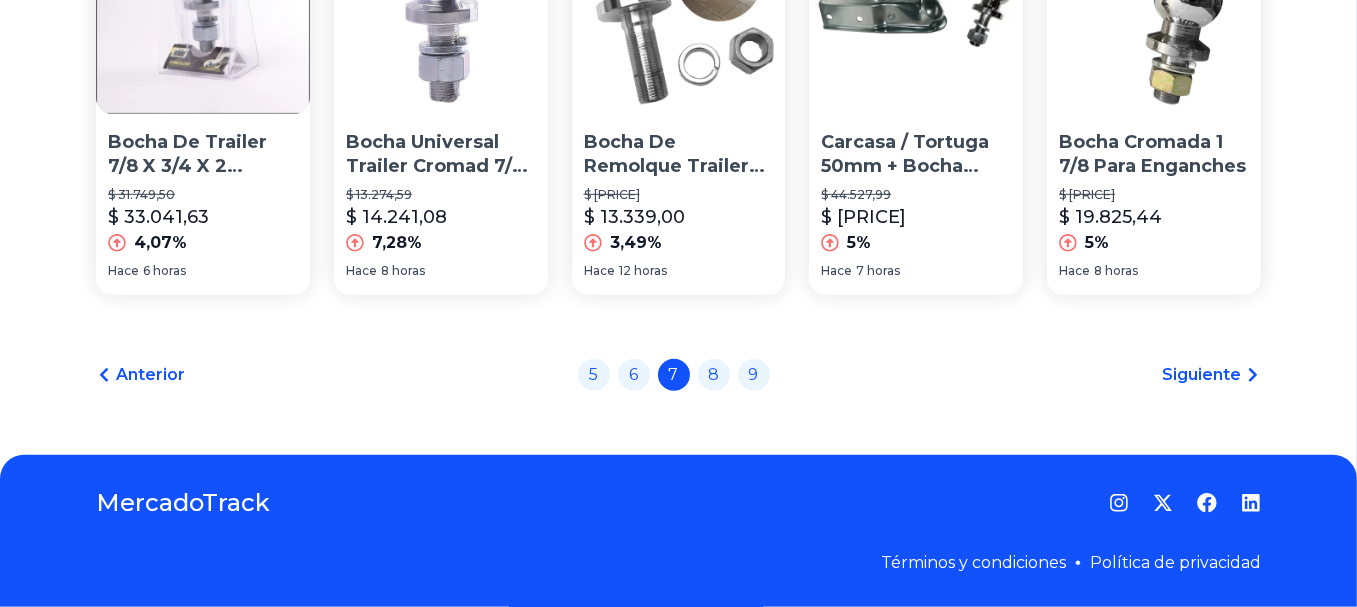 scroll, scrollTop: 1850, scrollLeft: 0, axis: vertical 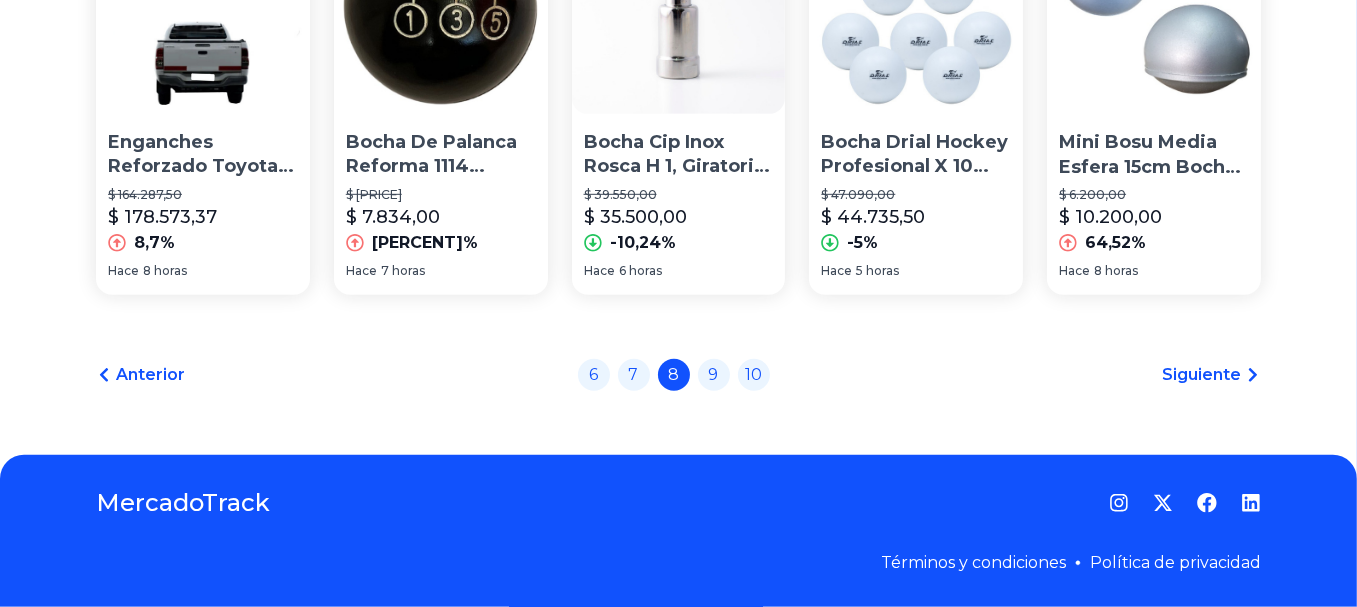 click on "Siguiente" at bounding box center [1201, 375] 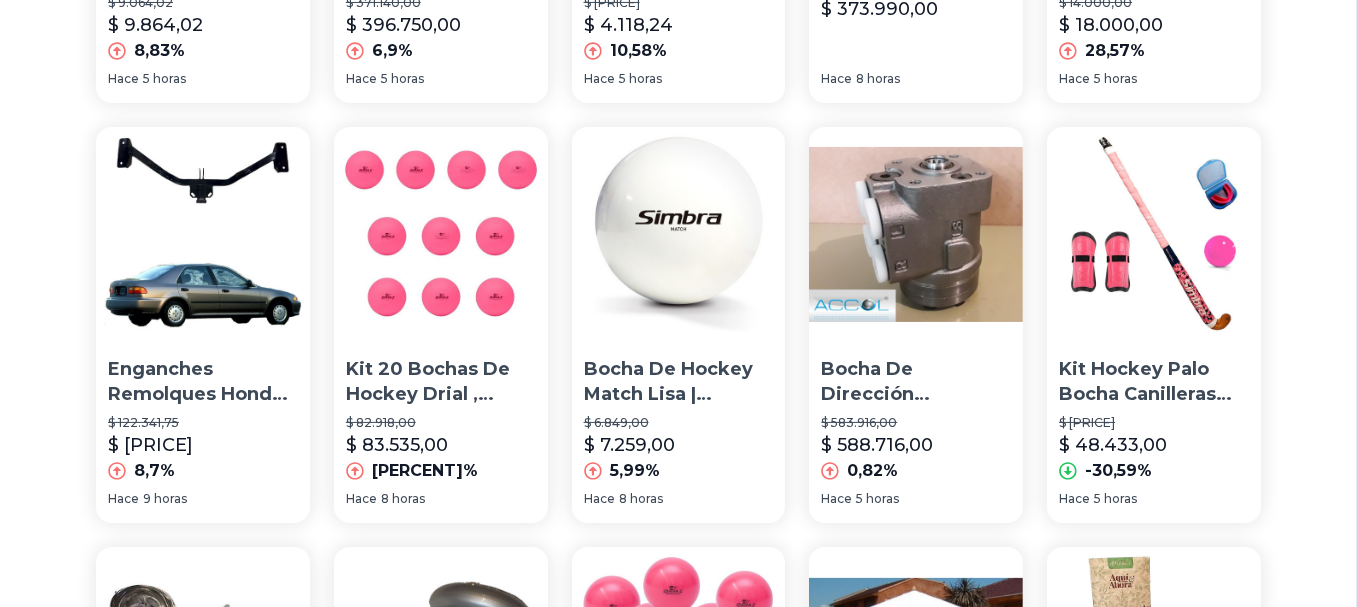 scroll, scrollTop: 300, scrollLeft: 0, axis: vertical 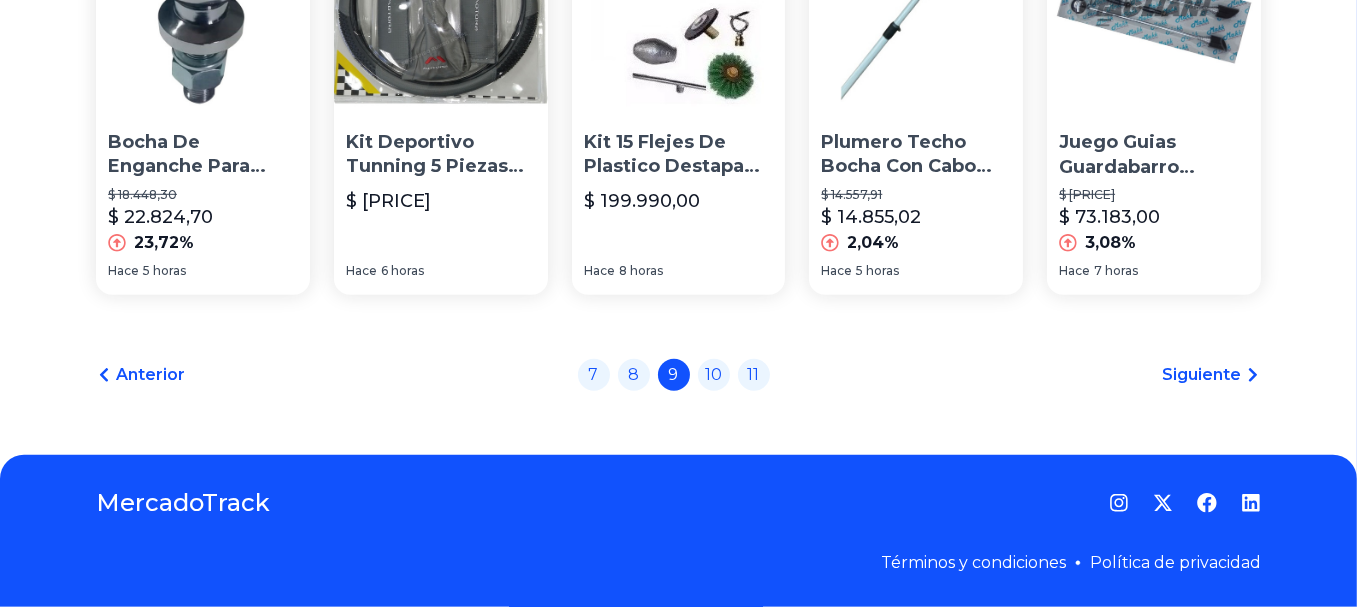 click on "Siguiente" at bounding box center (1201, 375) 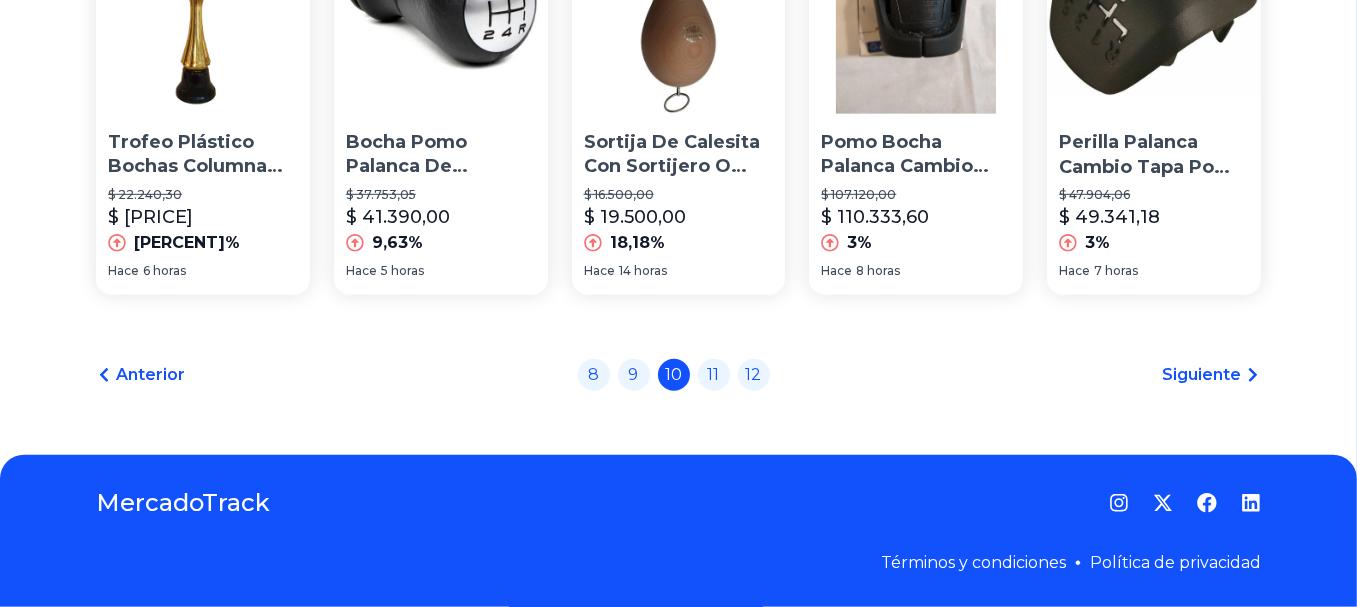 scroll, scrollTop: 1850, scrollLeft: 0, axis: vertical 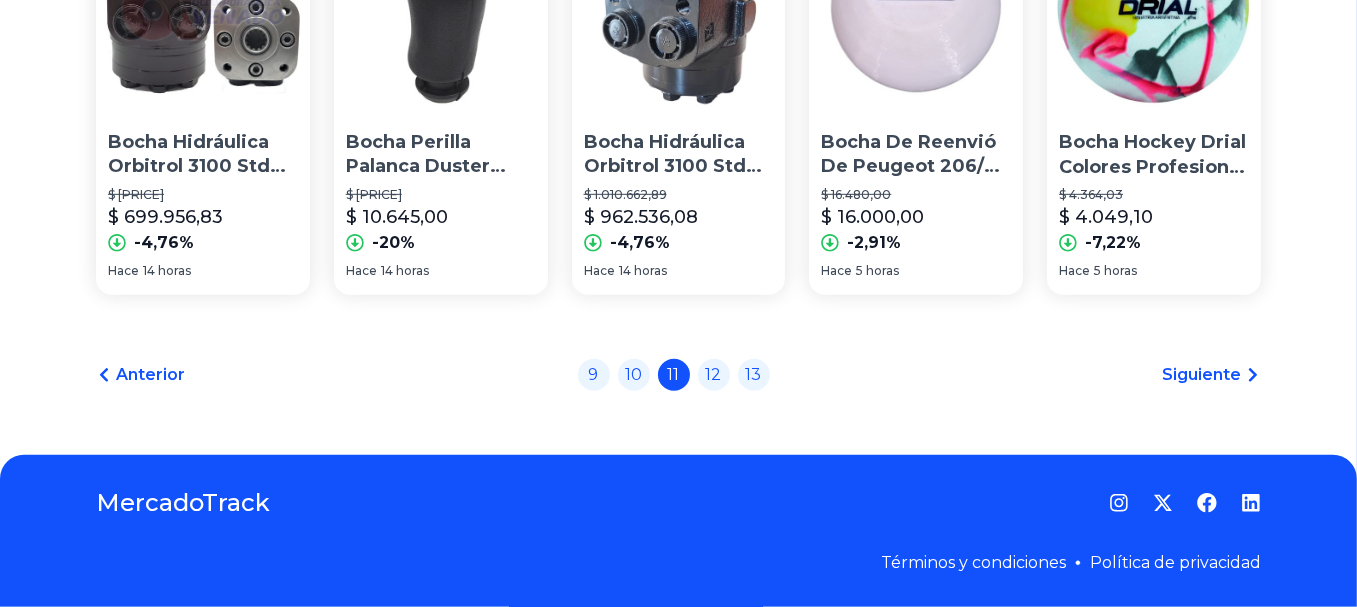 click on "Siguiente" at bounding box center (1201, 375) 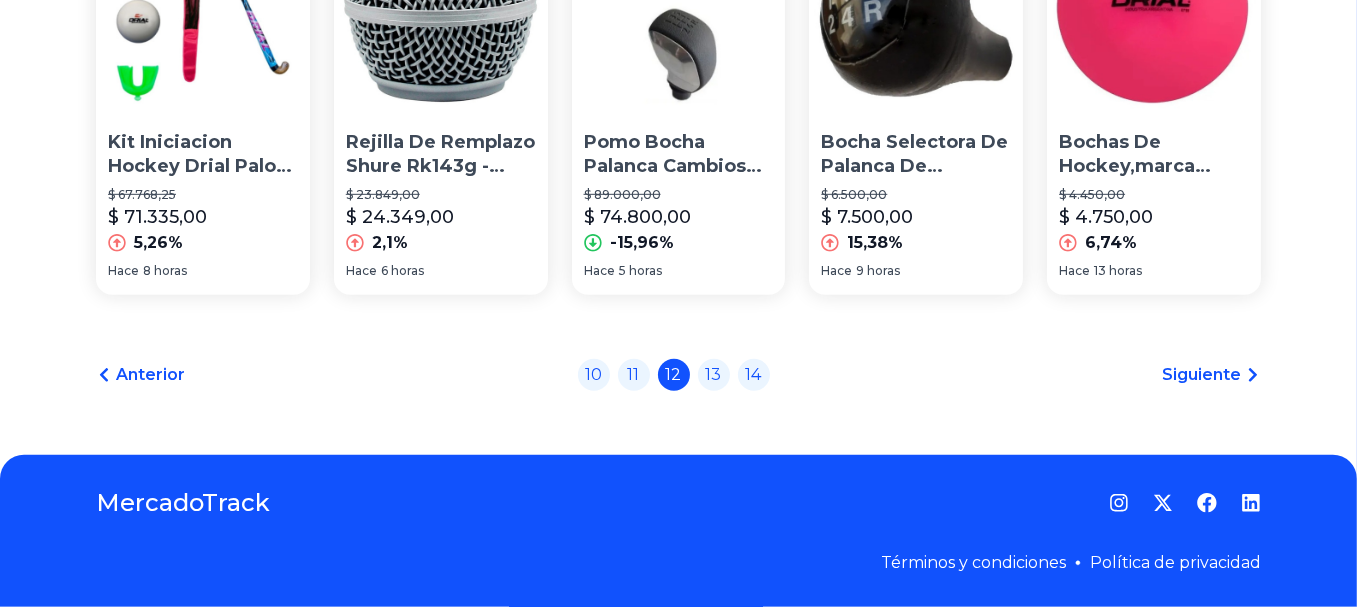 scroll, scrollTop: 1800, scrollLeft: 0, axis: vertical 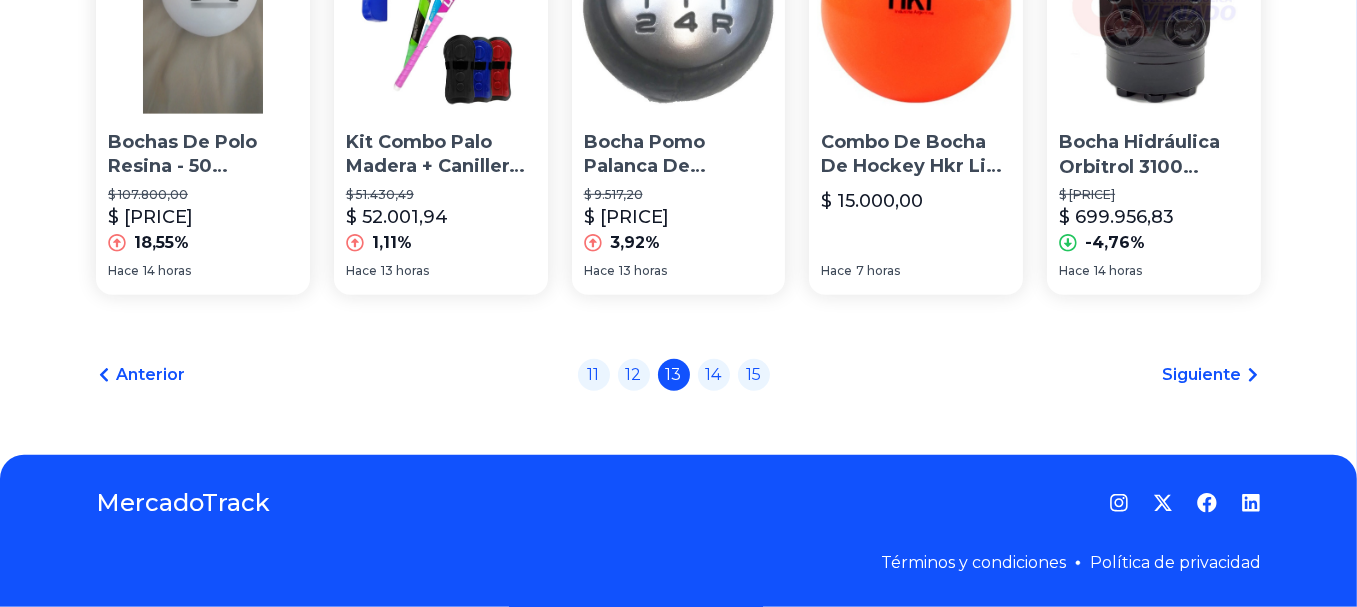 click on "Siguiente" at bounding box center (1201, 375) 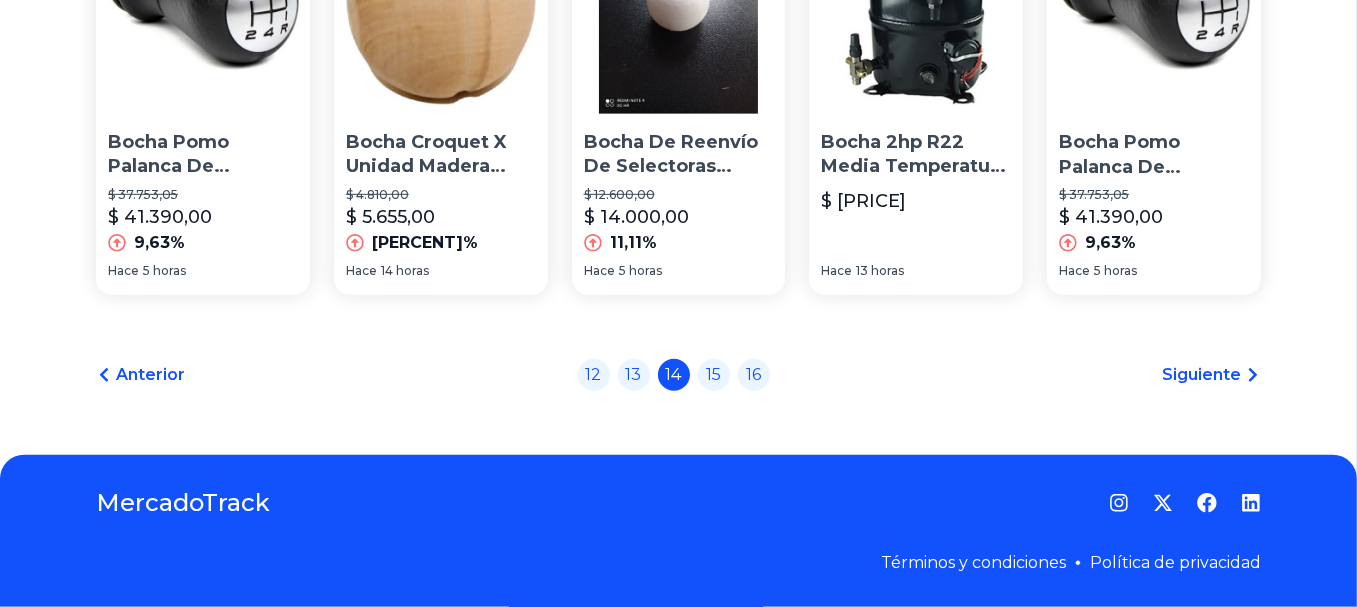 scroll, scrollTop: 1865, scrollLeft: 0, axis: vertical 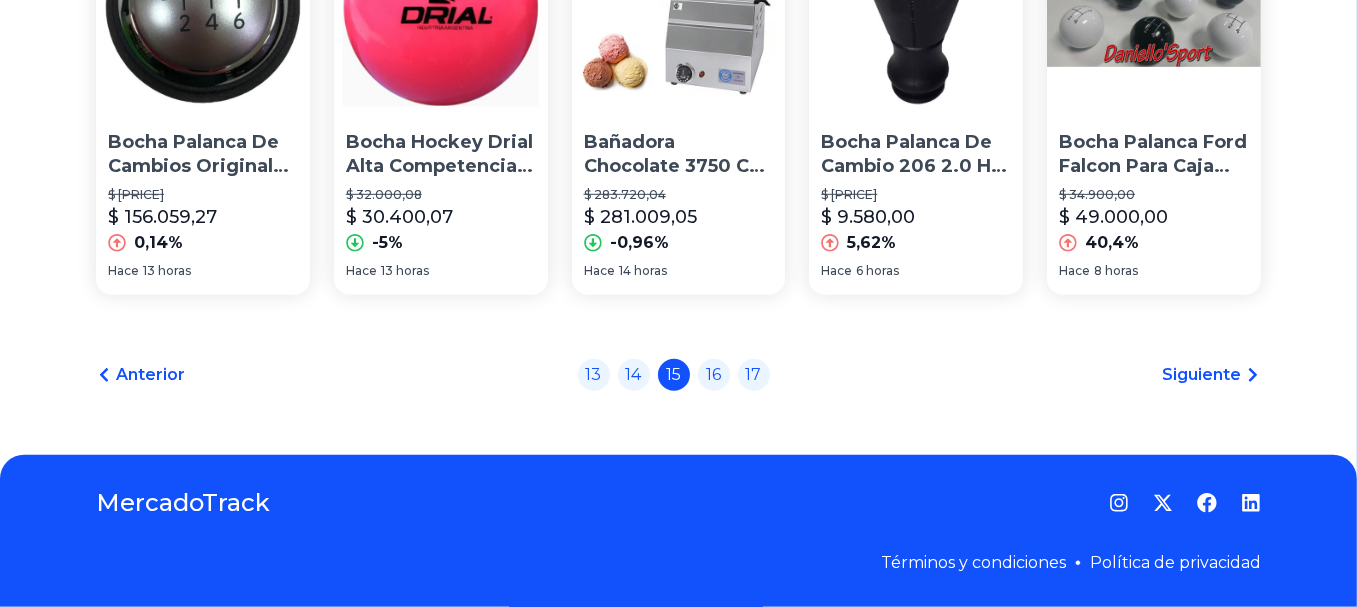 click on "Siguiente" at bounding box center [1201, 375] 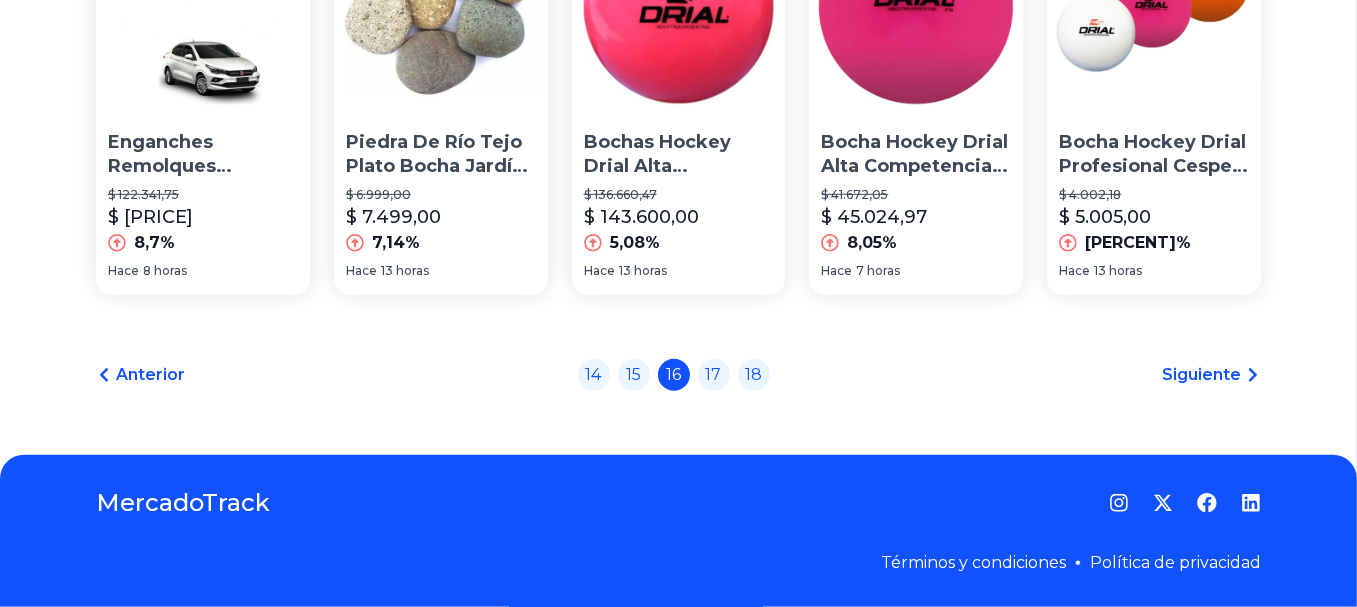 scroll, scrollTop: 1850, scrollLeft: 0, axis: vertical 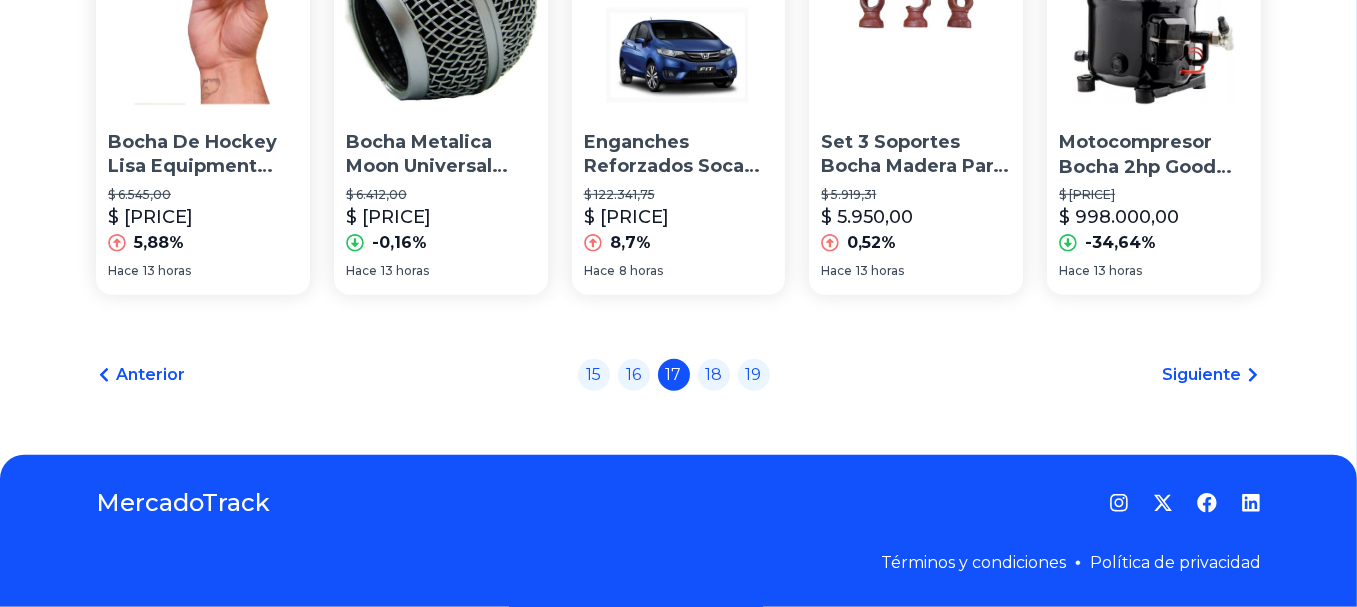click on "Siguiente" at bounding box center [1201, 375] 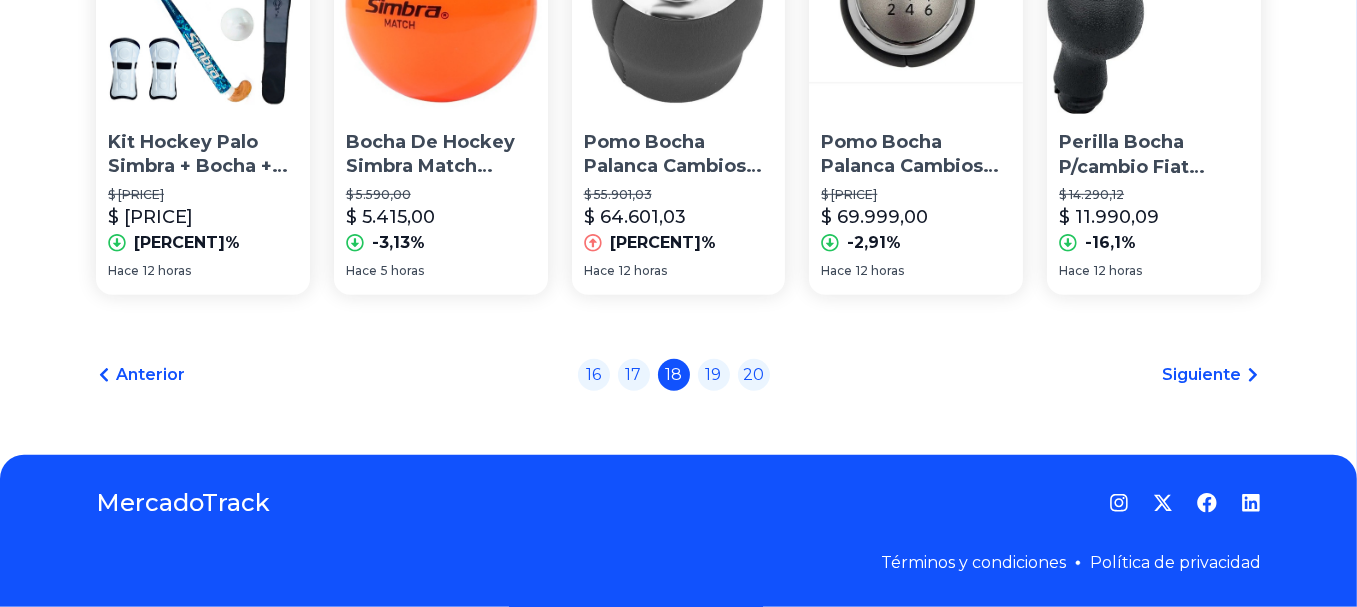 scroll, scrollTop: 1870, scrollLeft: 0, axis: vertical 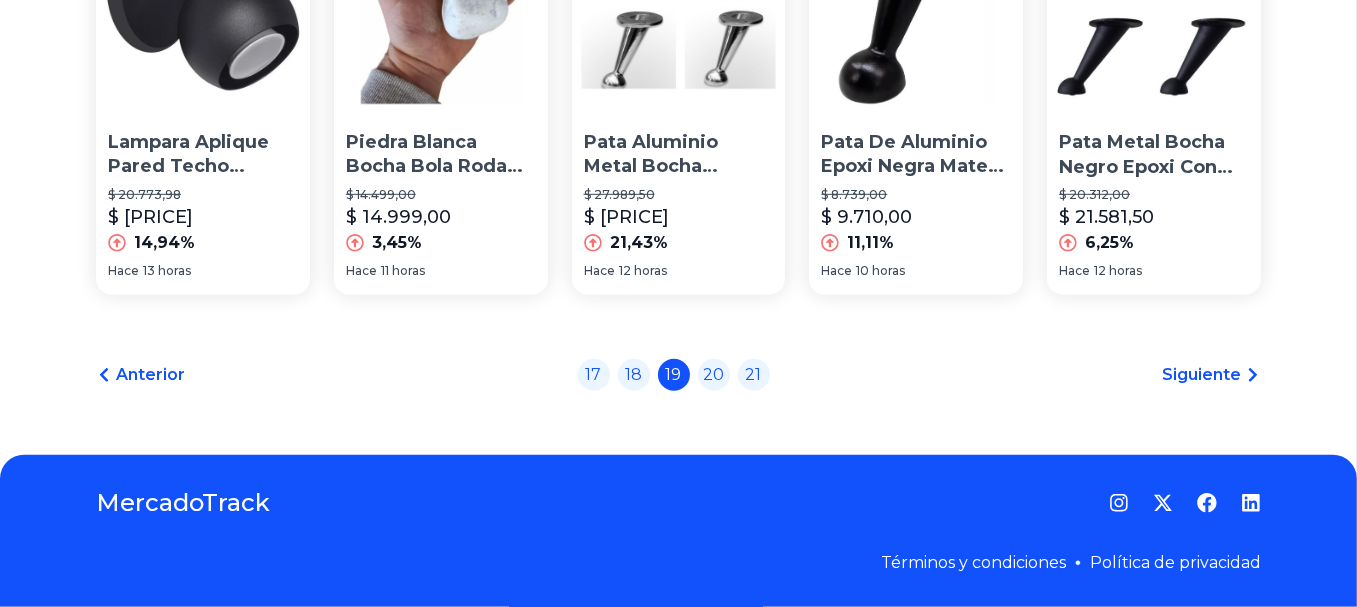 click on "Siguiente" at bounding box center [1201, 375] 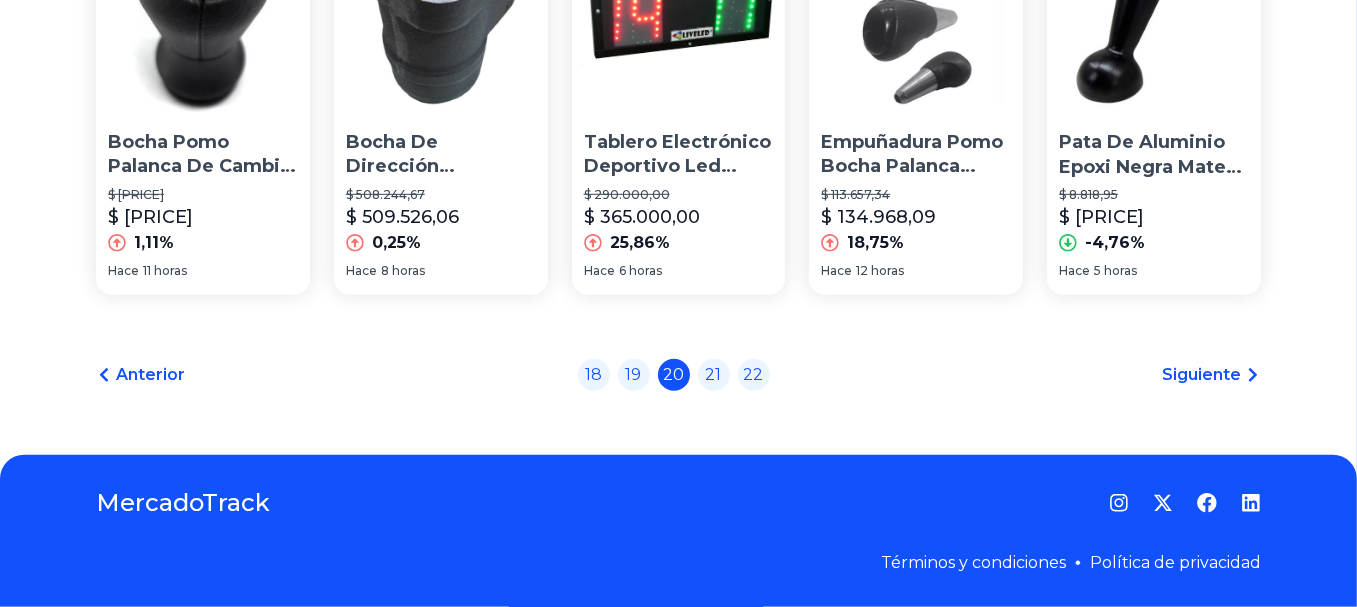 scroll, scrollTop: 1800, scrollLeft: 0, axis: vertical 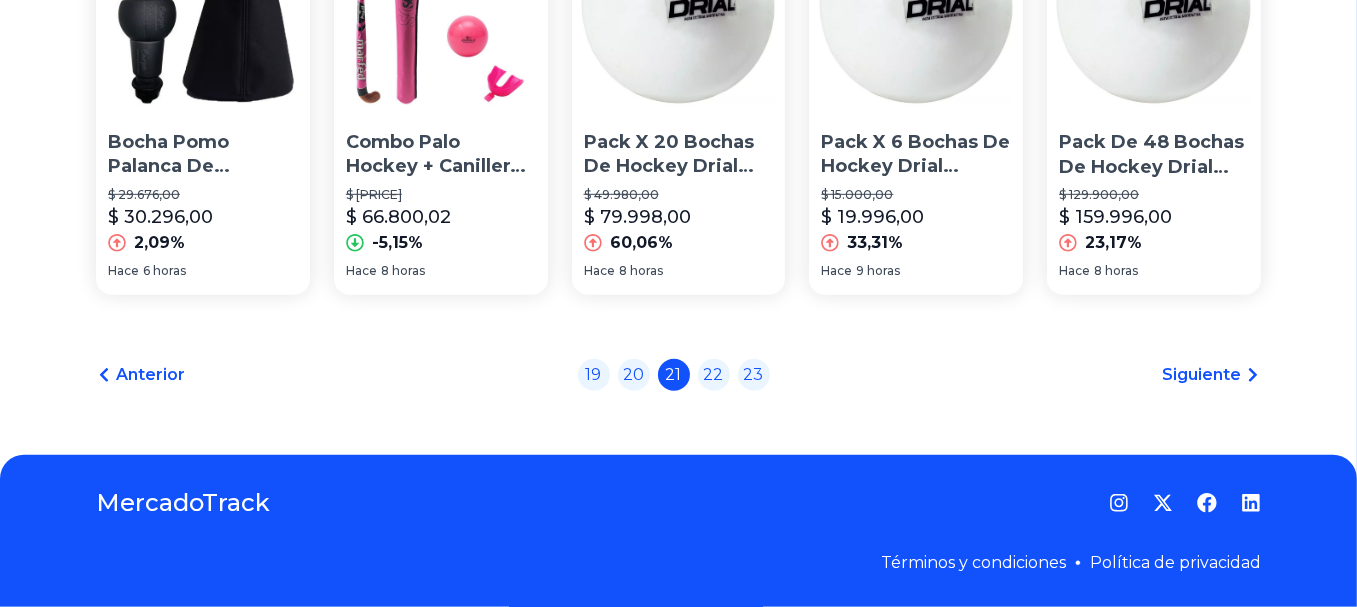 click on "Siguiente" at bounding box center [1201, 375] 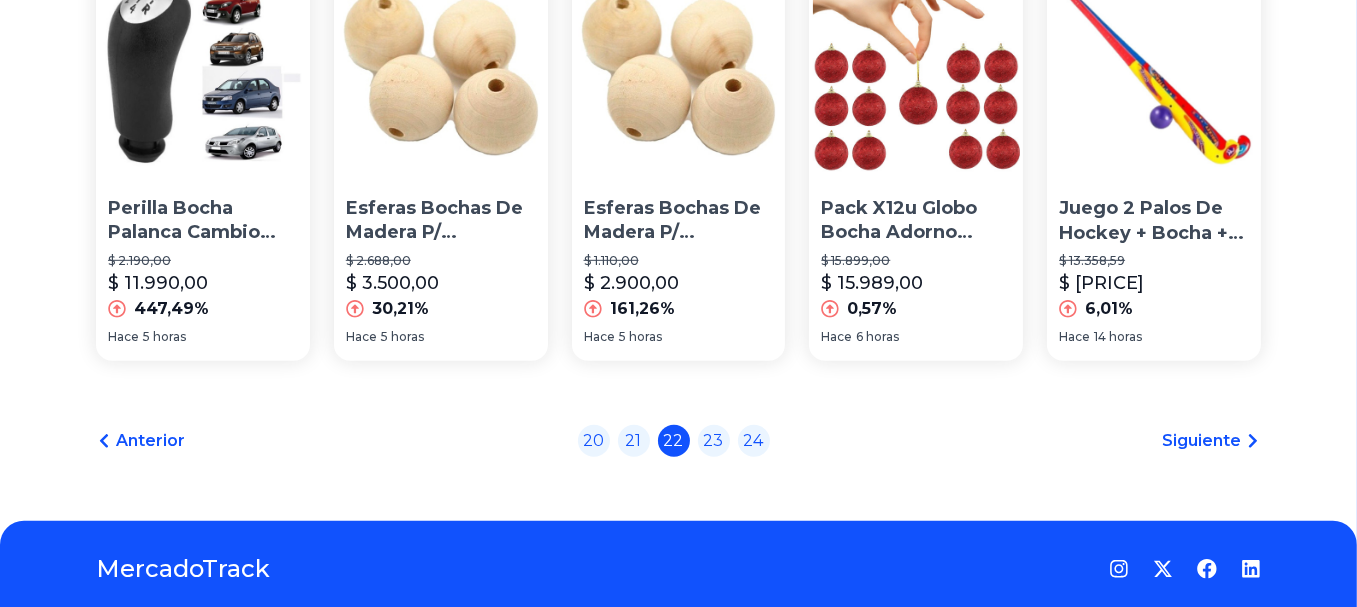 scroll, scrollTop: 1897, scrollLeft: 0, axis: vertical 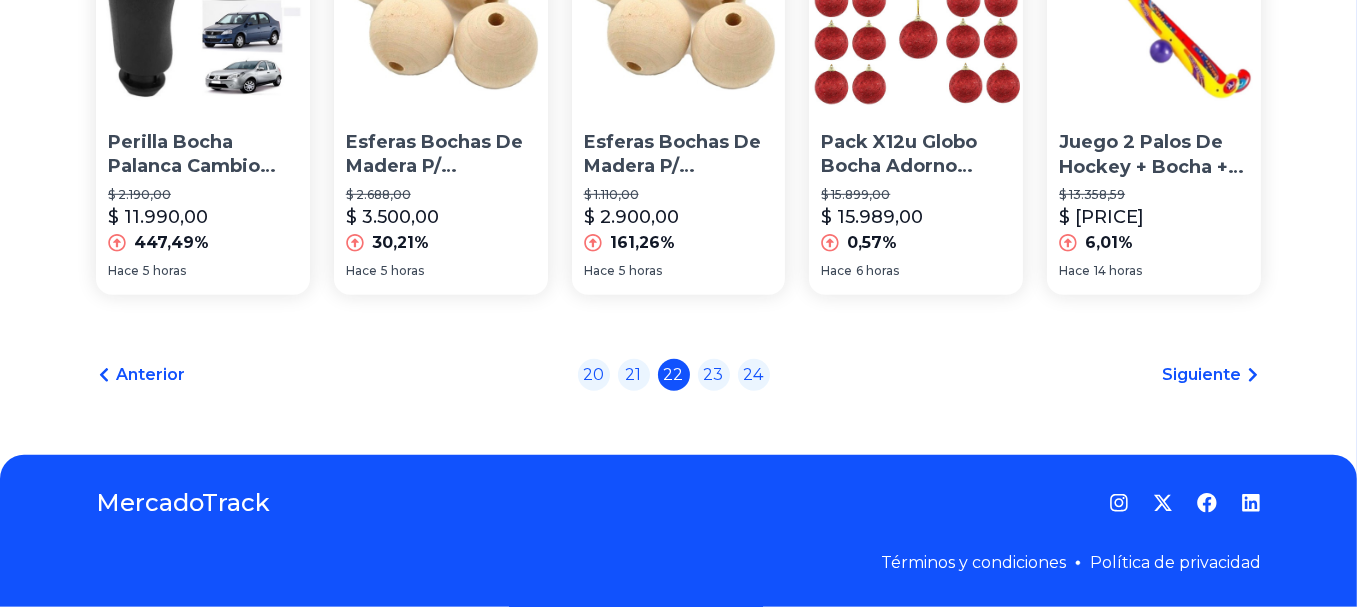 click on "Siguiente" at bounding box center (1201, 375) 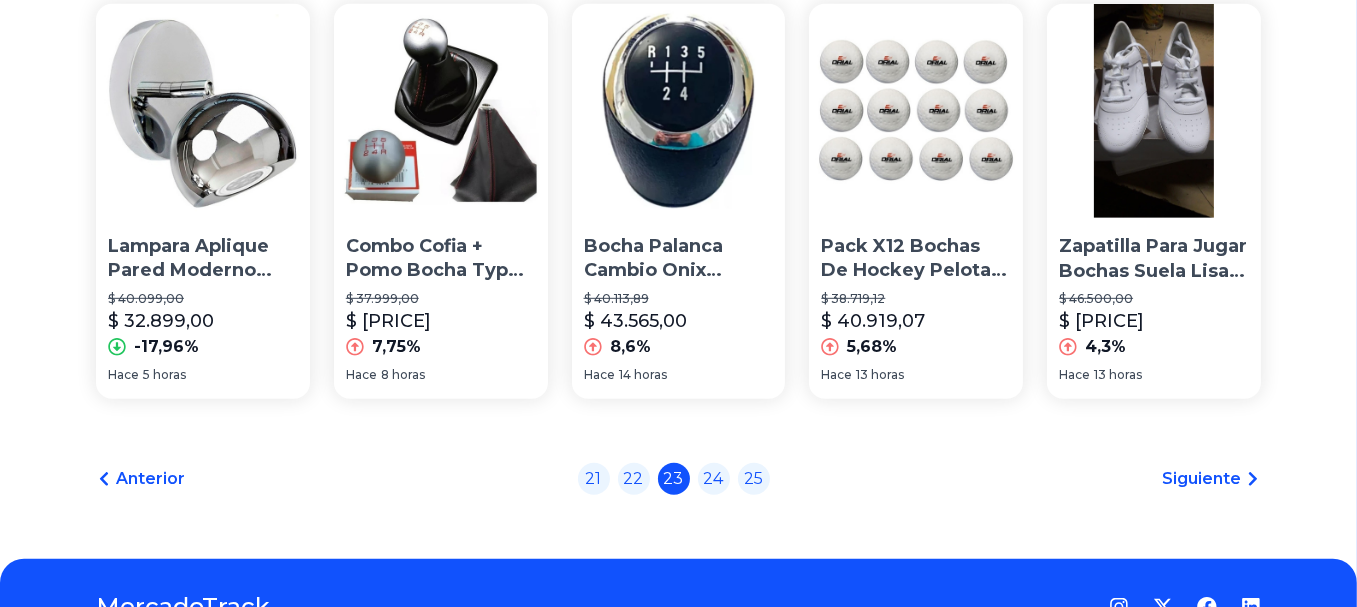scroll, scrollTop: 1700, scrollLeft: 0, axis: vertical 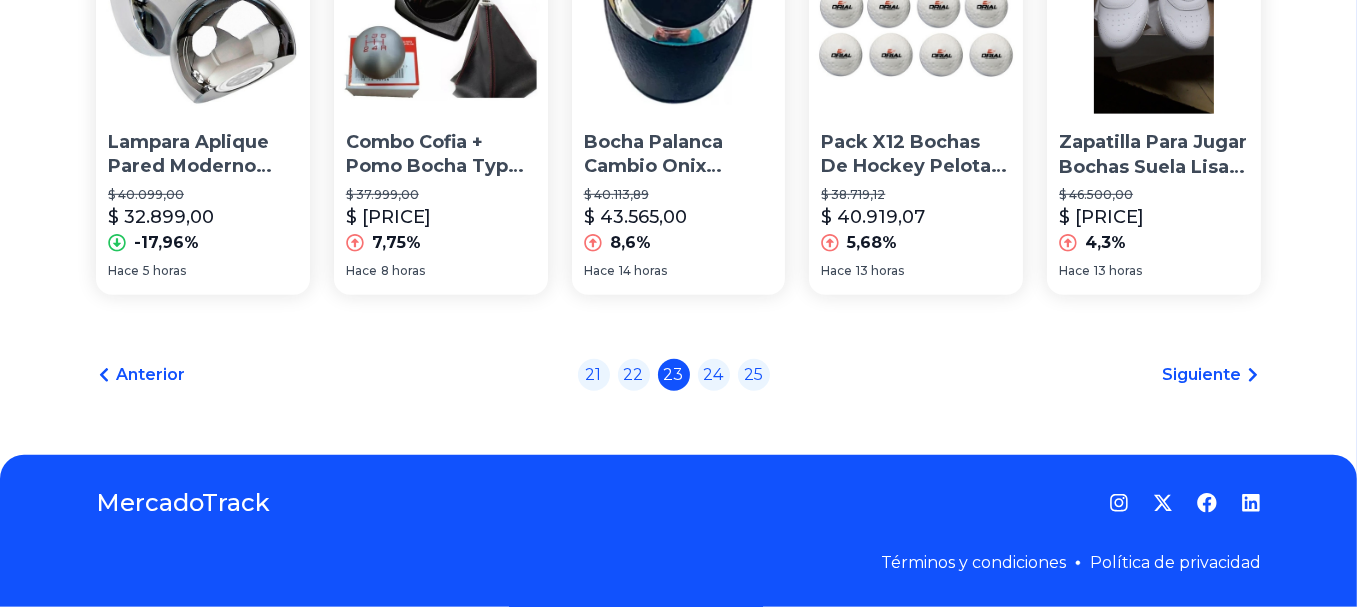 click on "Siguiente" at bounding box center (1201, 375) 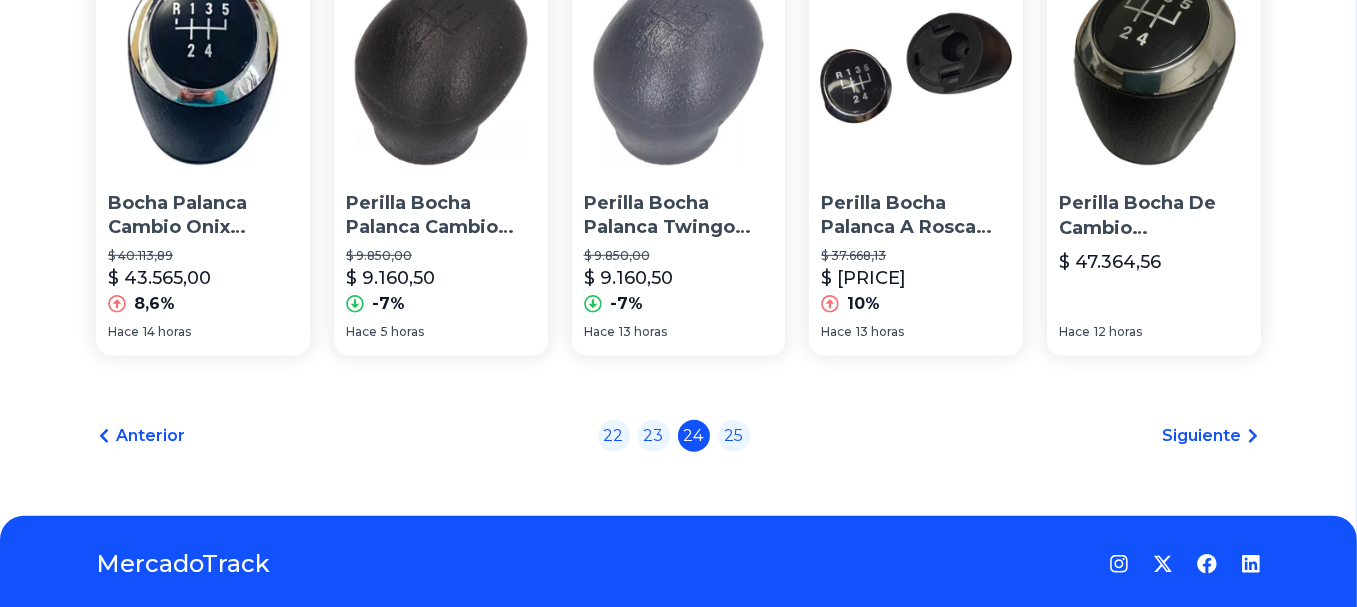 scroll, scrollTop: 1800, scrollLeft: 0, axis: vertical 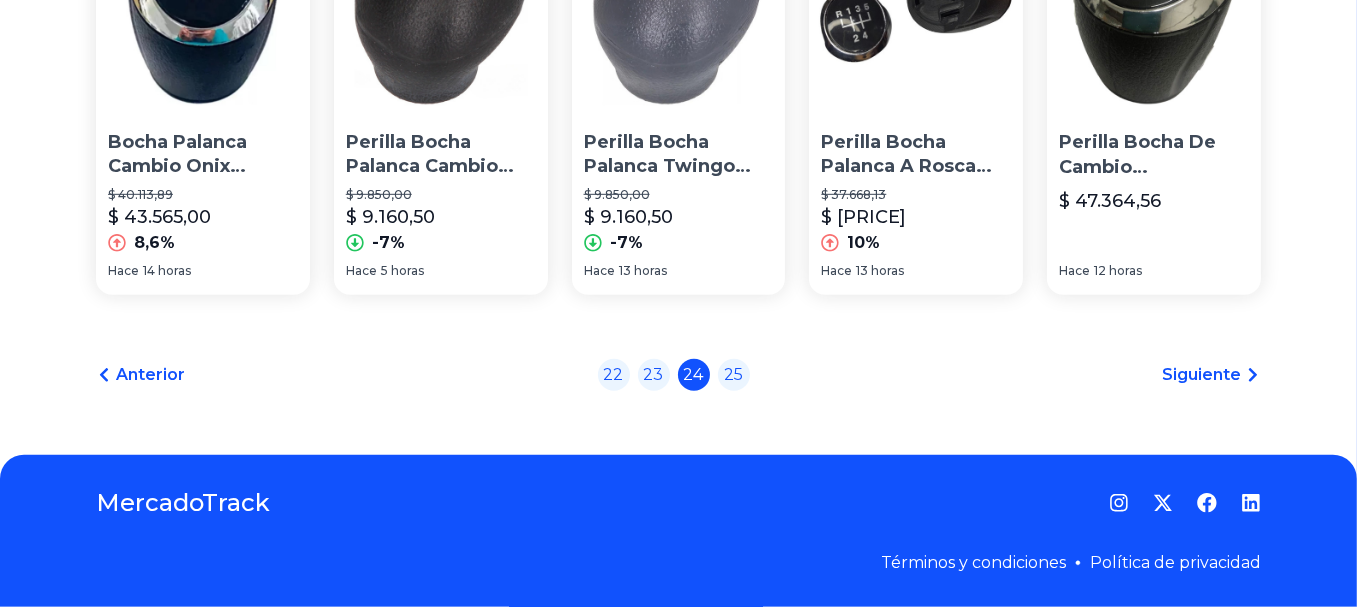 click on "Siguiente" at bounding box center [1201, 375] 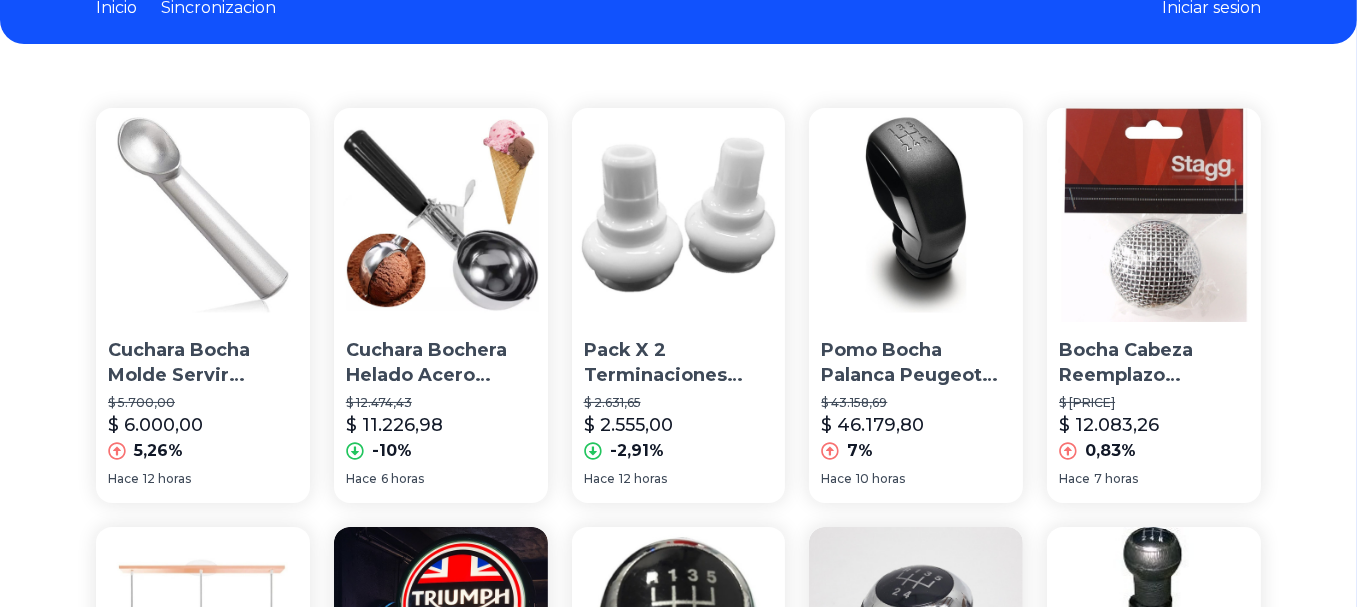scroll, scrollTop: 0, scrollLeft: 0, axis: both 